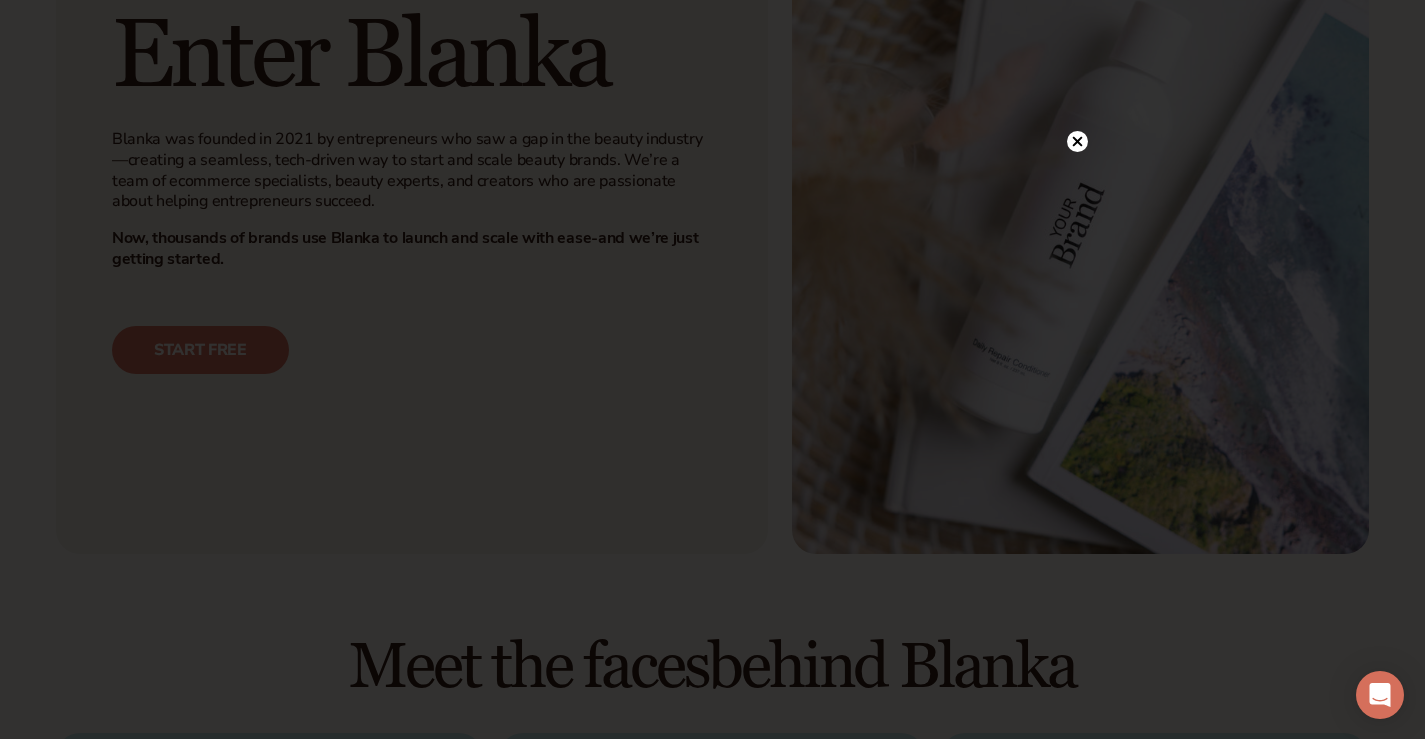 scroll, scrollTop: 1500, scrollLeft: 0, axis: vertical 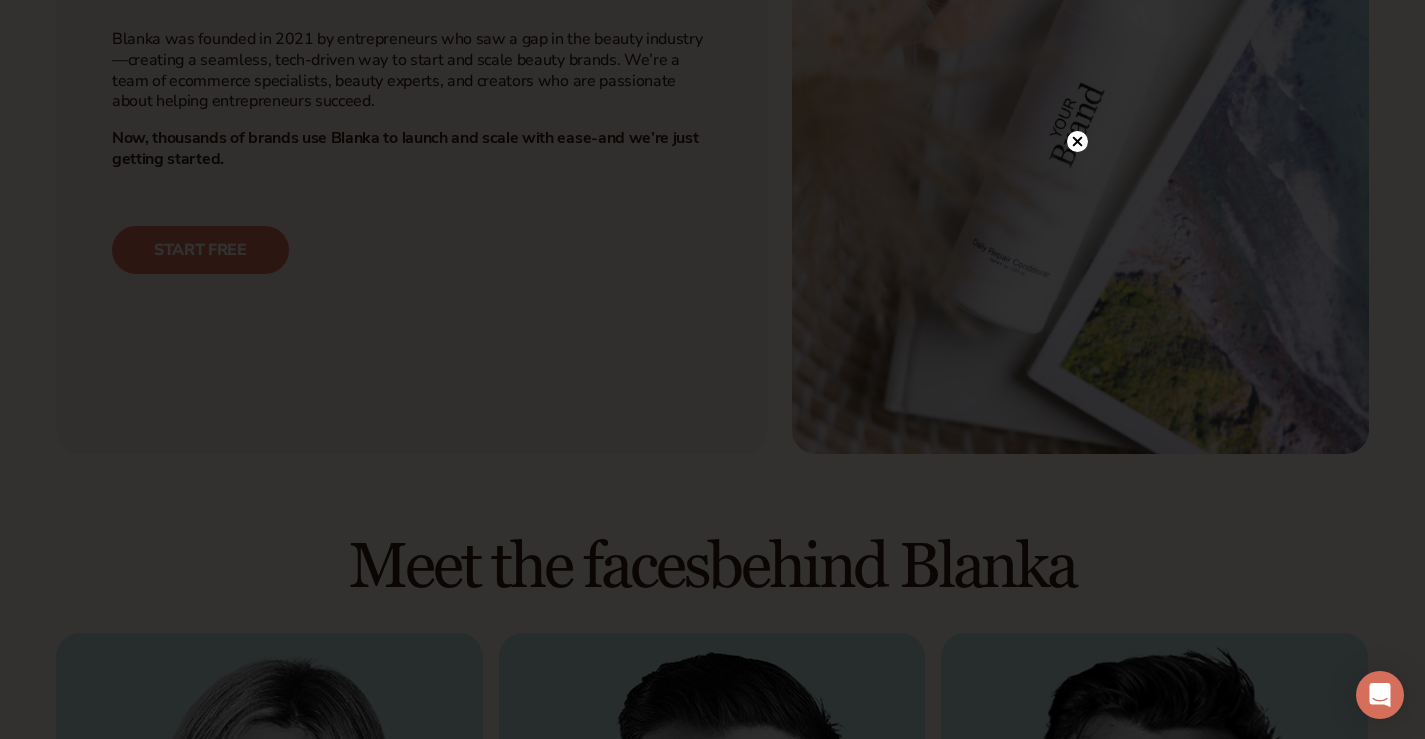 click 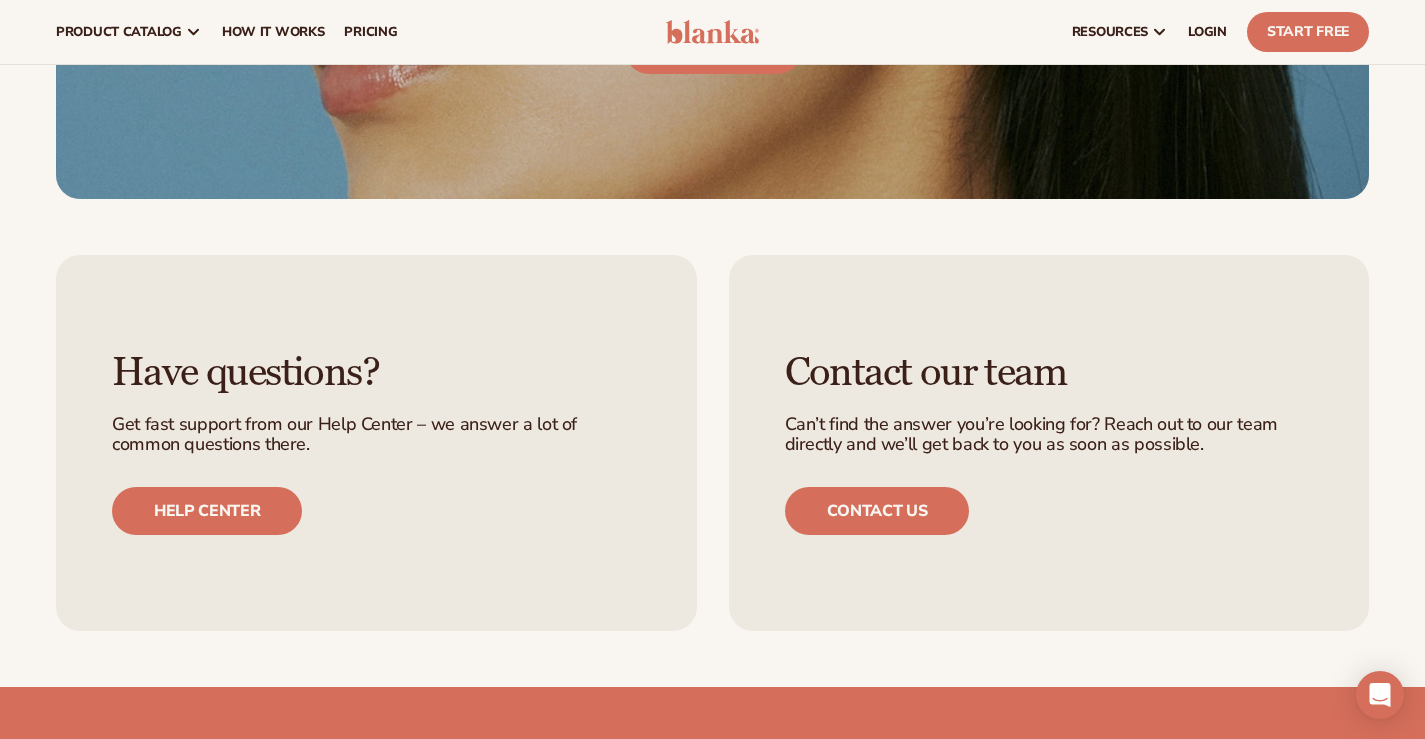 scroll, scrollTop: 5600, scrollLeft: 0, axis: vertical 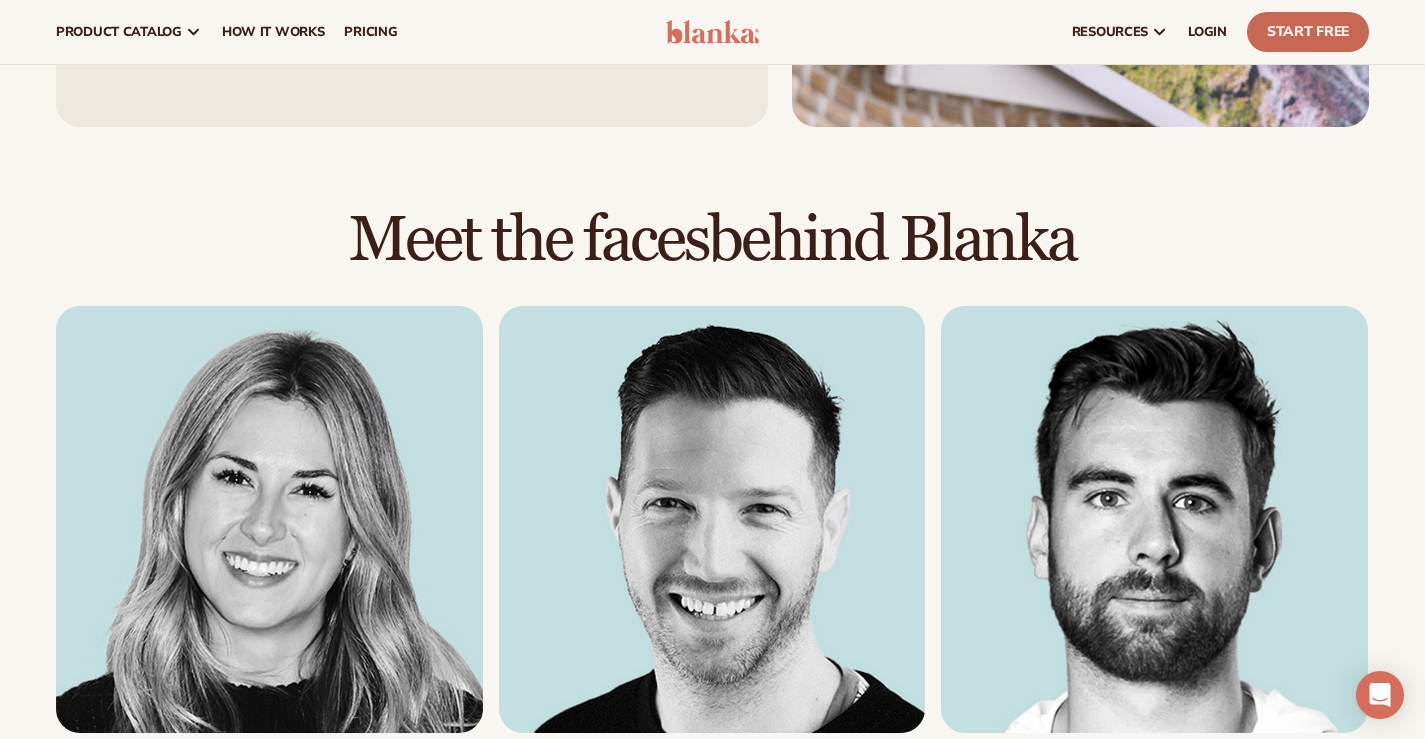 click on "Start Free" at bounding box center [1308, 32] 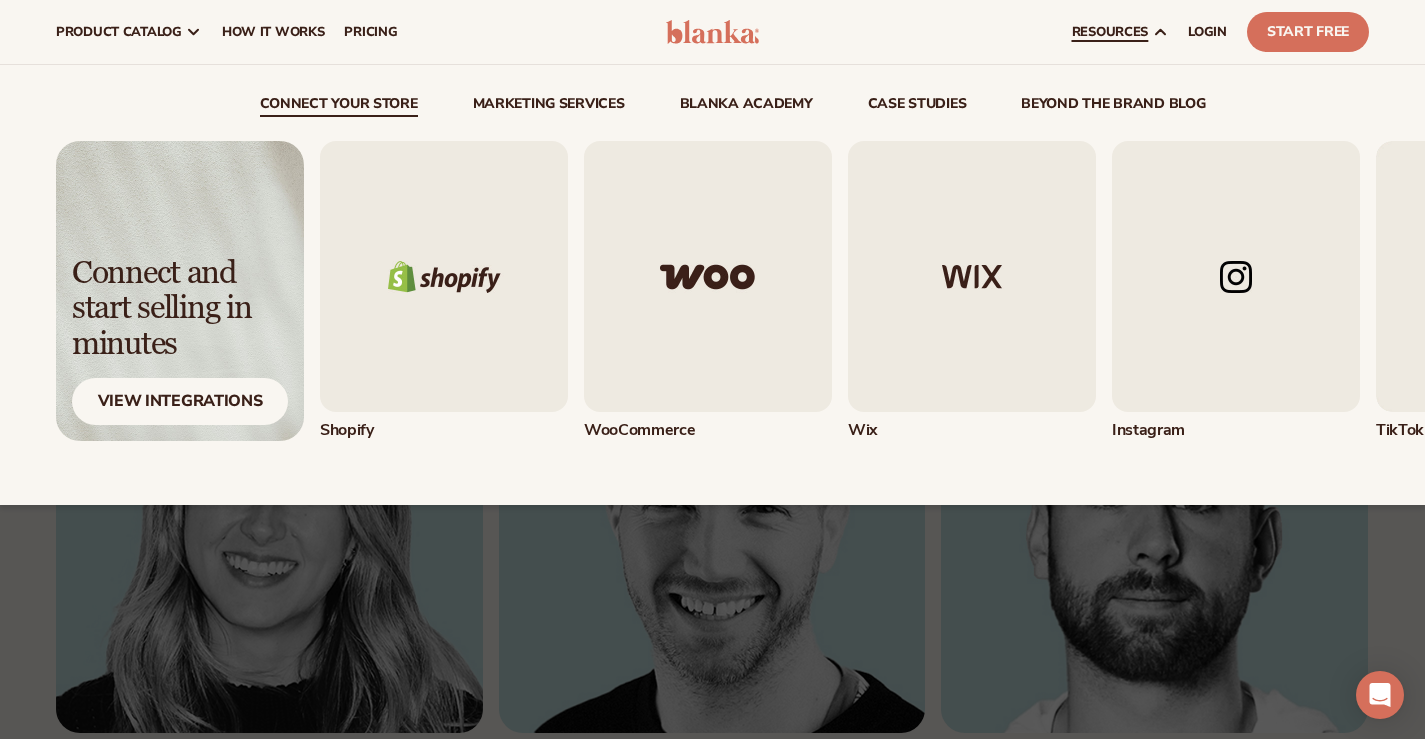 click on "connect your store" at bounding box center (339, 107) 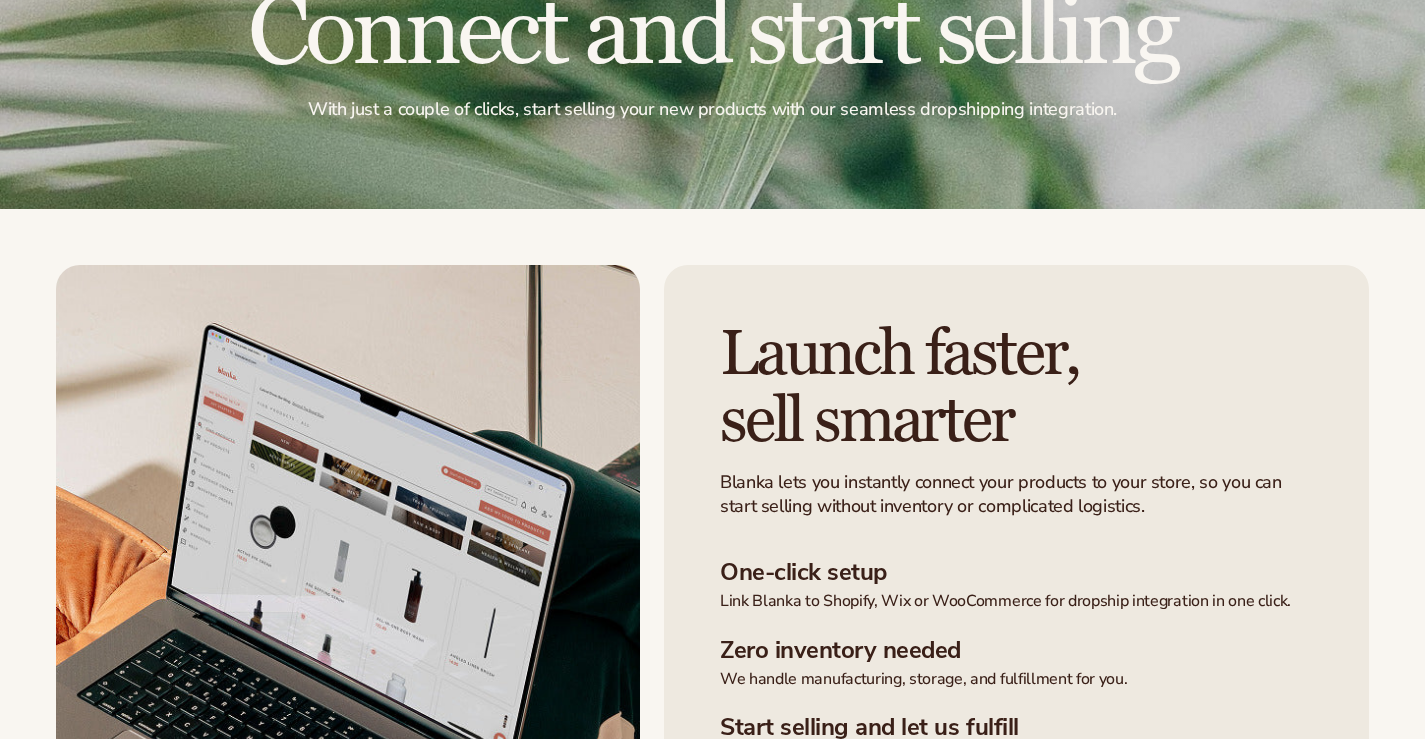 scroll, scrollTop: 500, scrollLeft: 0, axis: vertical 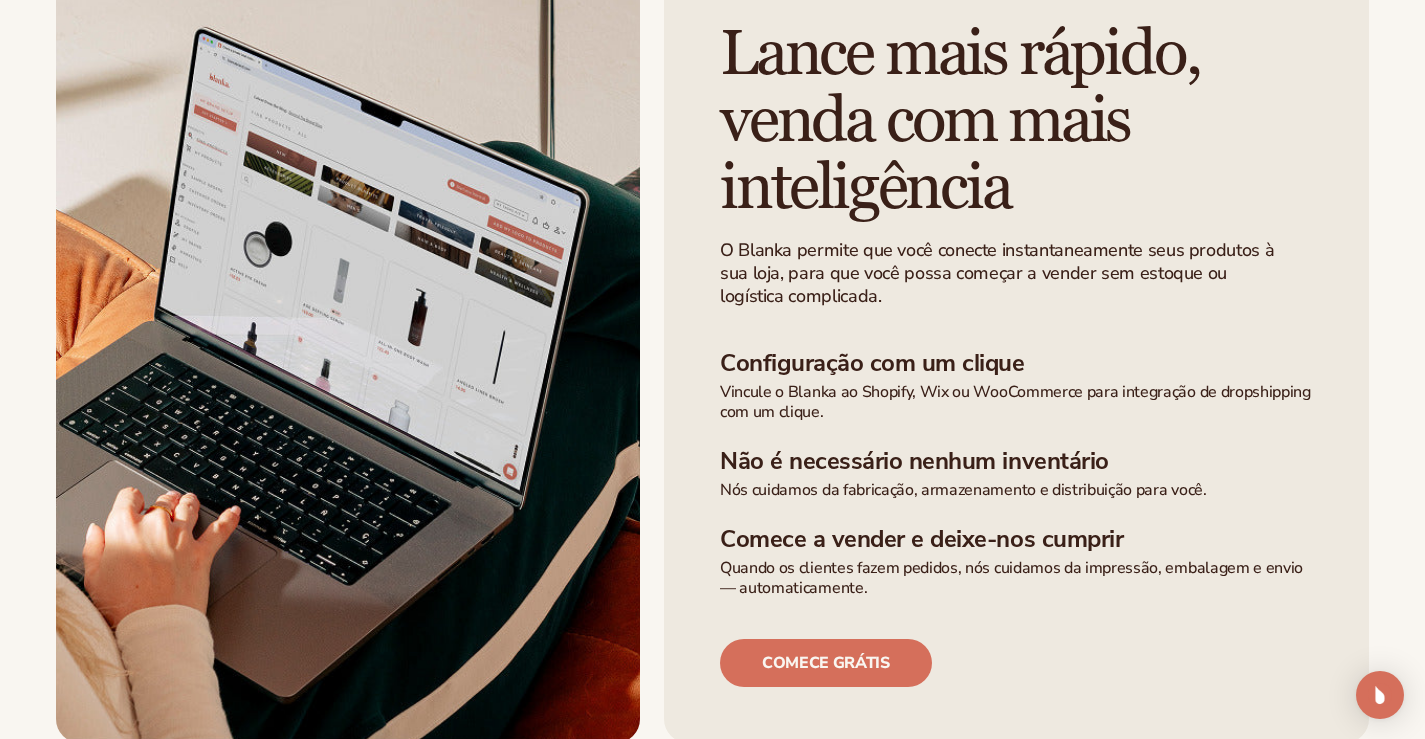 click on "Lance mais rápido,   venda com mais inteligência" at bounding box center (1016, 122) 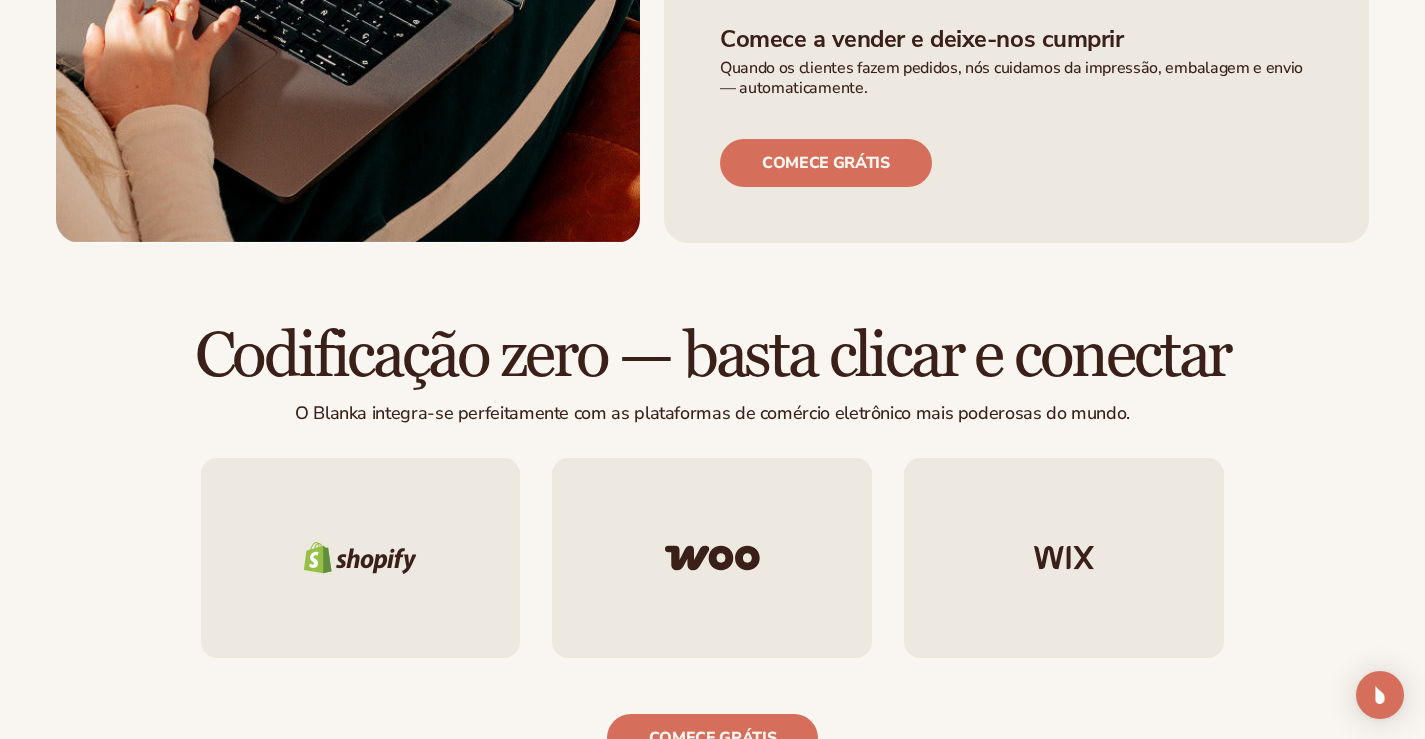 scroll, scrollTop: 1200, scrollLeft: 0, axis: vertical 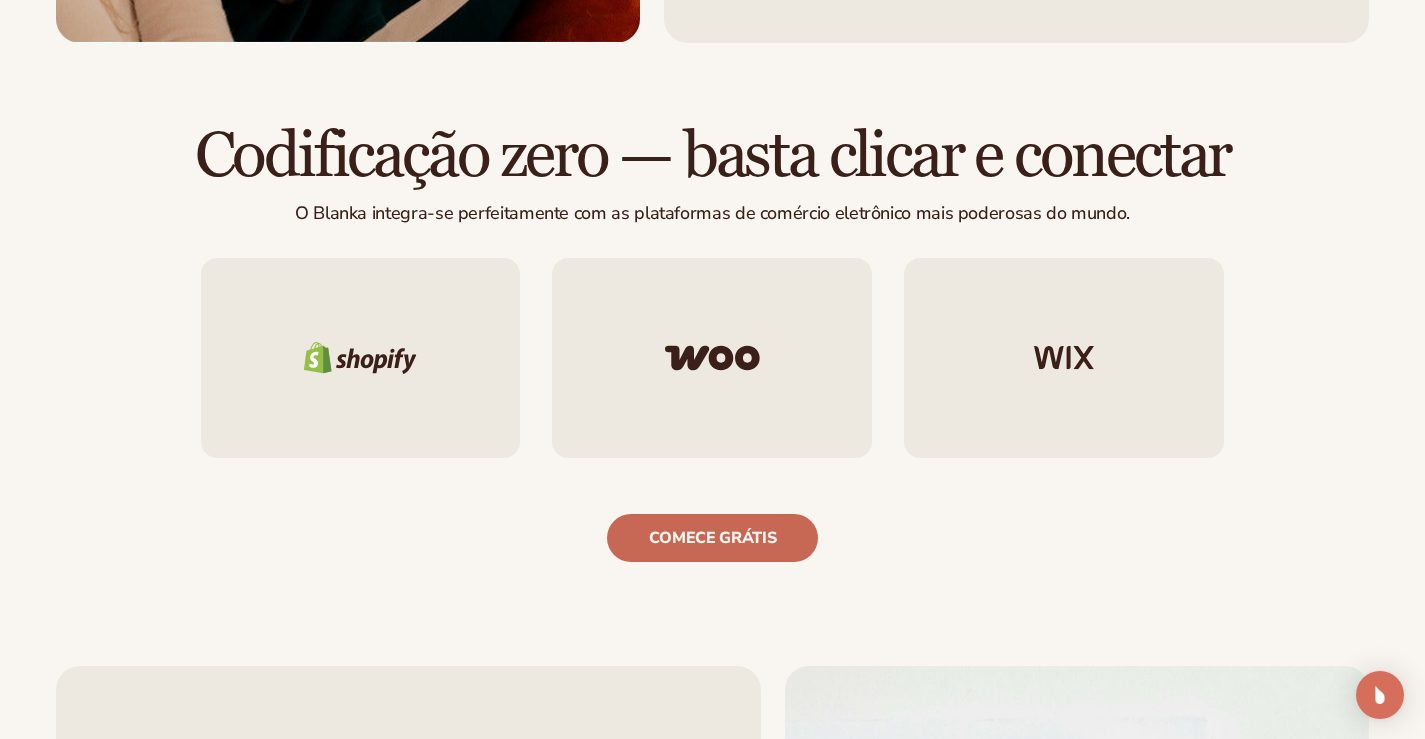 click on "Comece grátis" at bounding box center [713, 538] 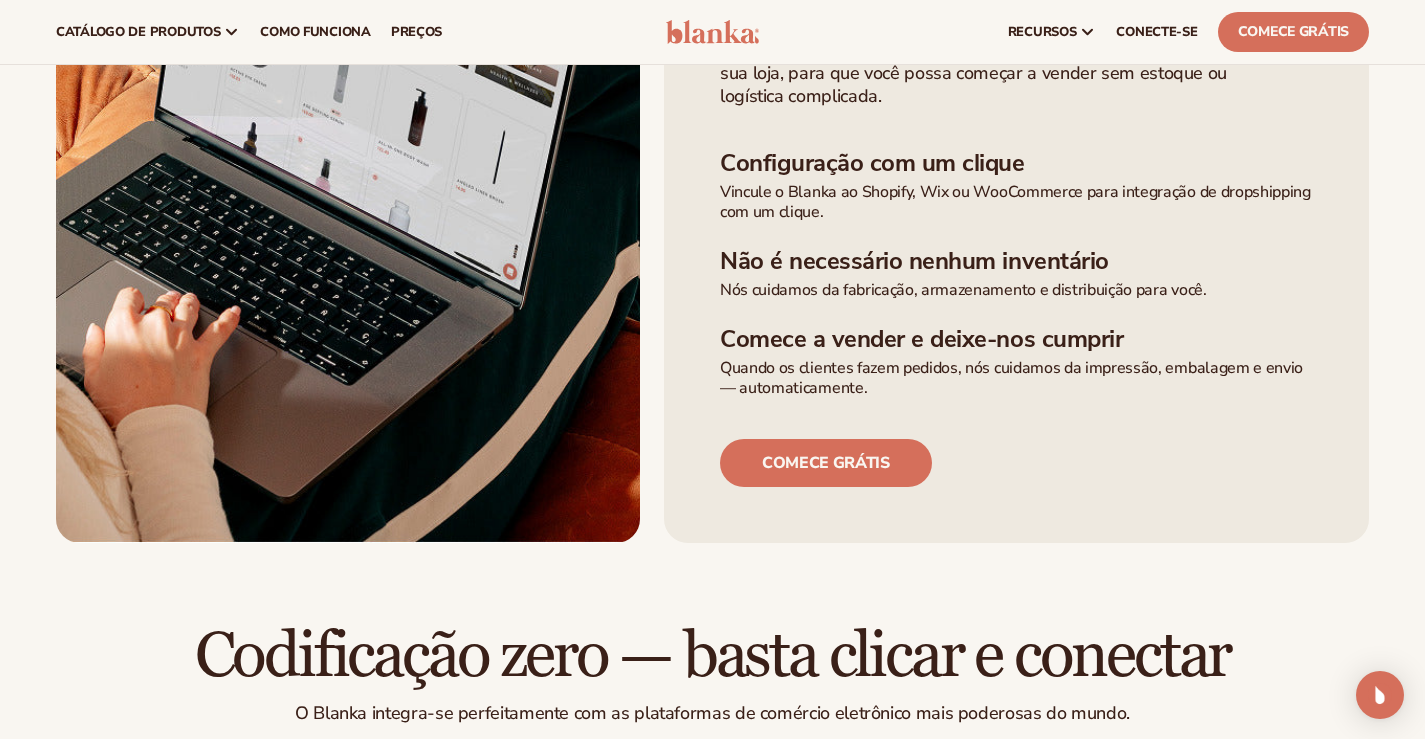 scroll, scrollTop: 300, scrollLeft: 0, axis: vertical 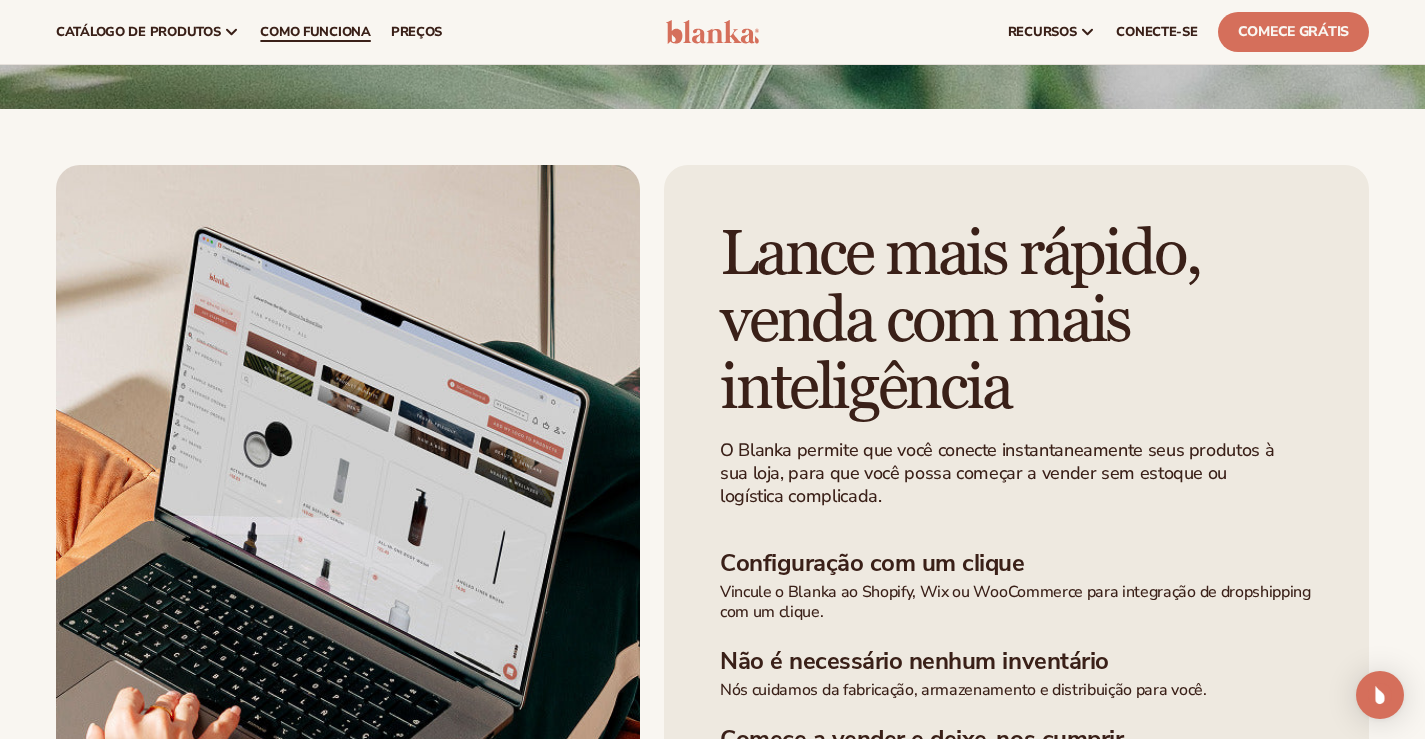 click on "Como funciona" at bounding box center (315, 32) 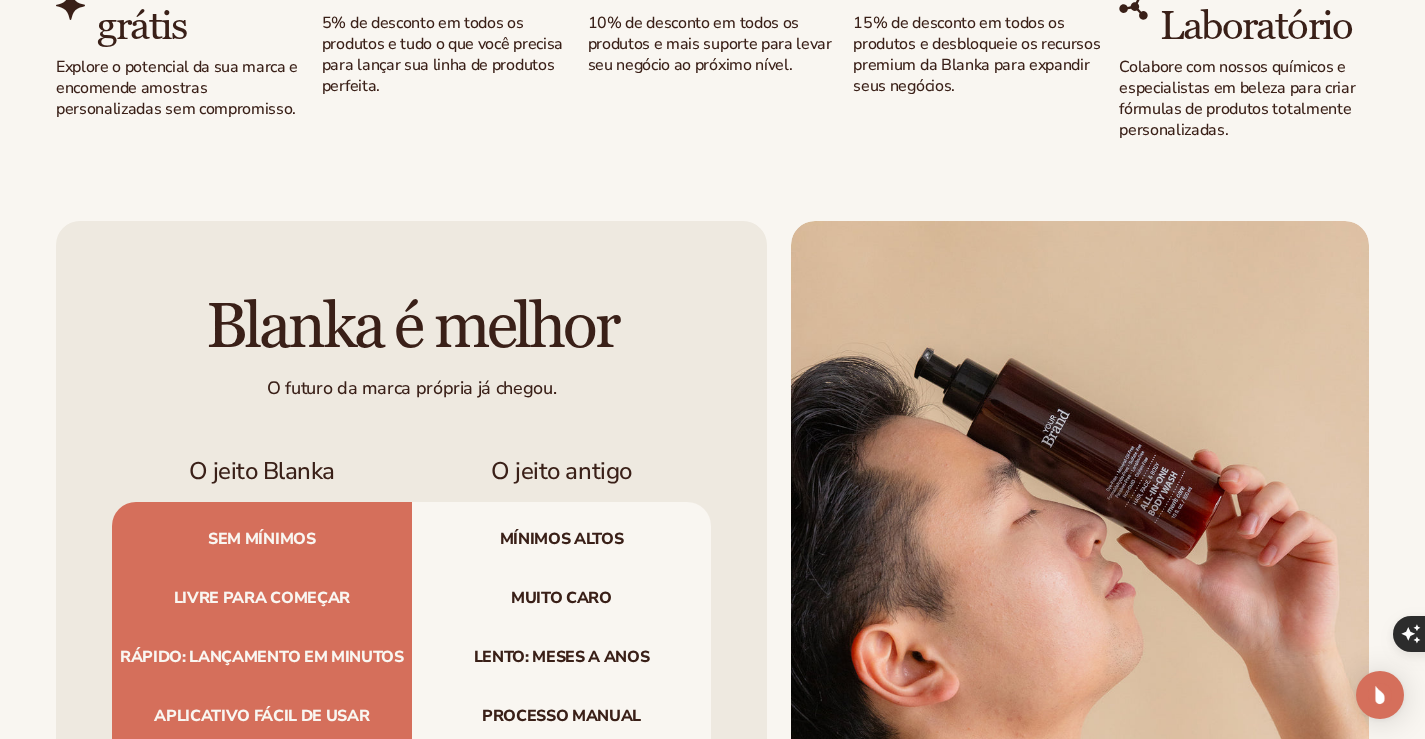 scroll, scrollTop: 1900, scrollLeft: 0, axis: vertical 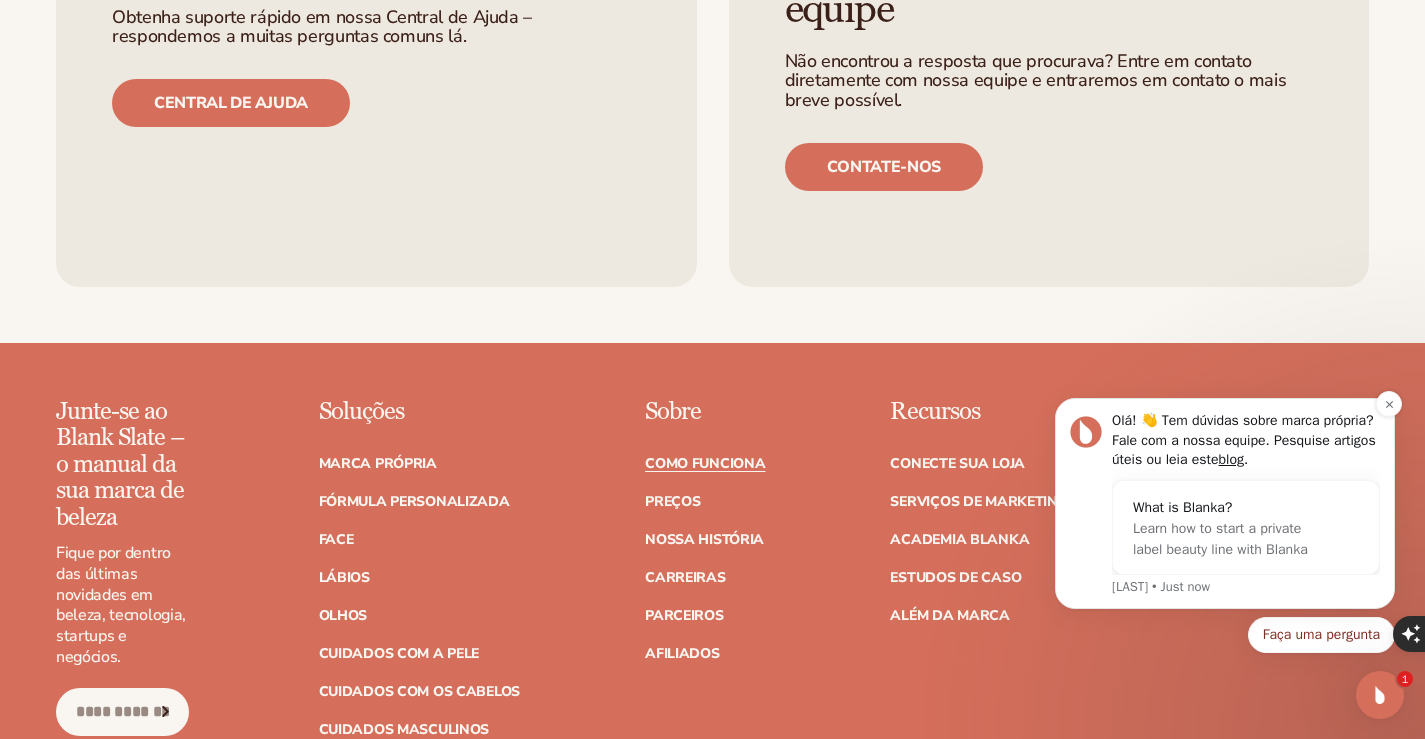 click on "Lee • [TIME] atrás" at bounding box center (1246, 587) 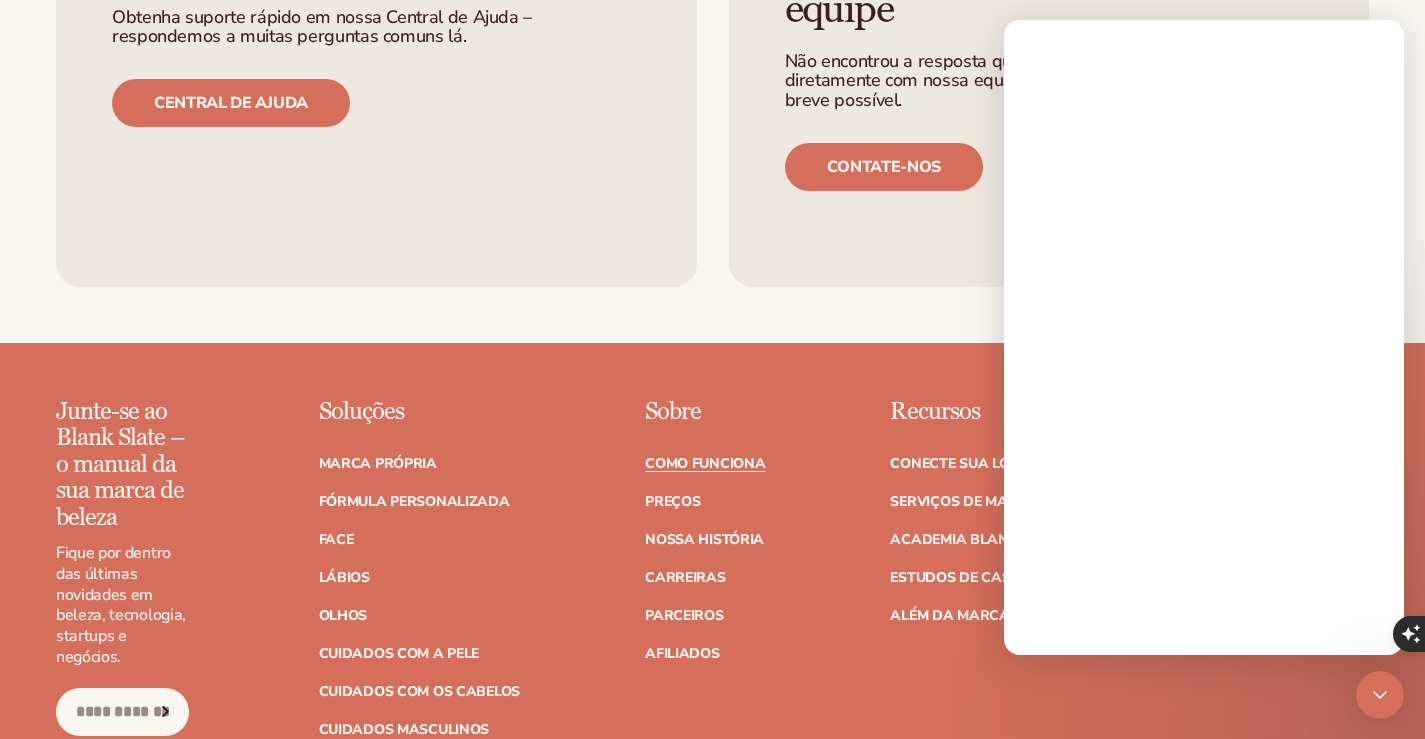 scroll, scrollTop: 0, scrollLeft: 0, axis: both 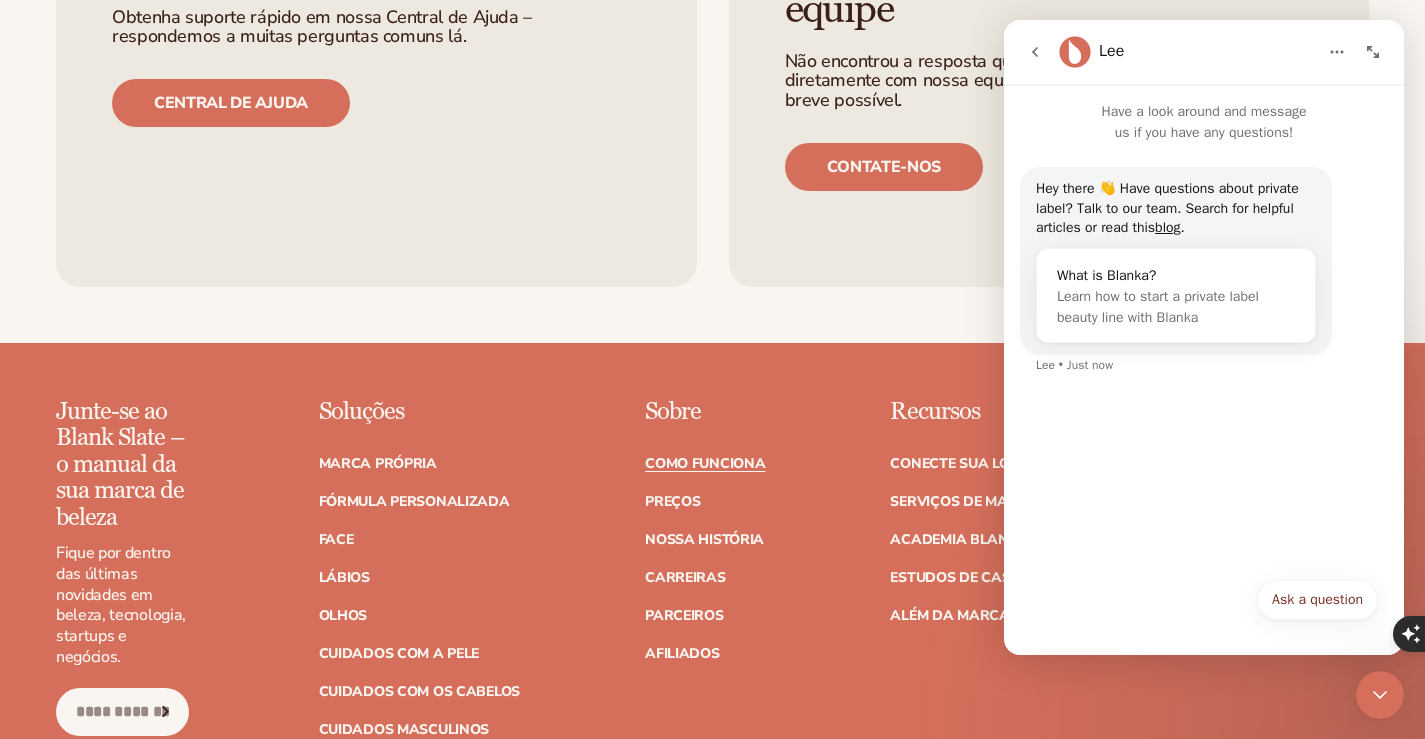 click on "Ask a question Ask a question" at bounding box center [1204, 606] 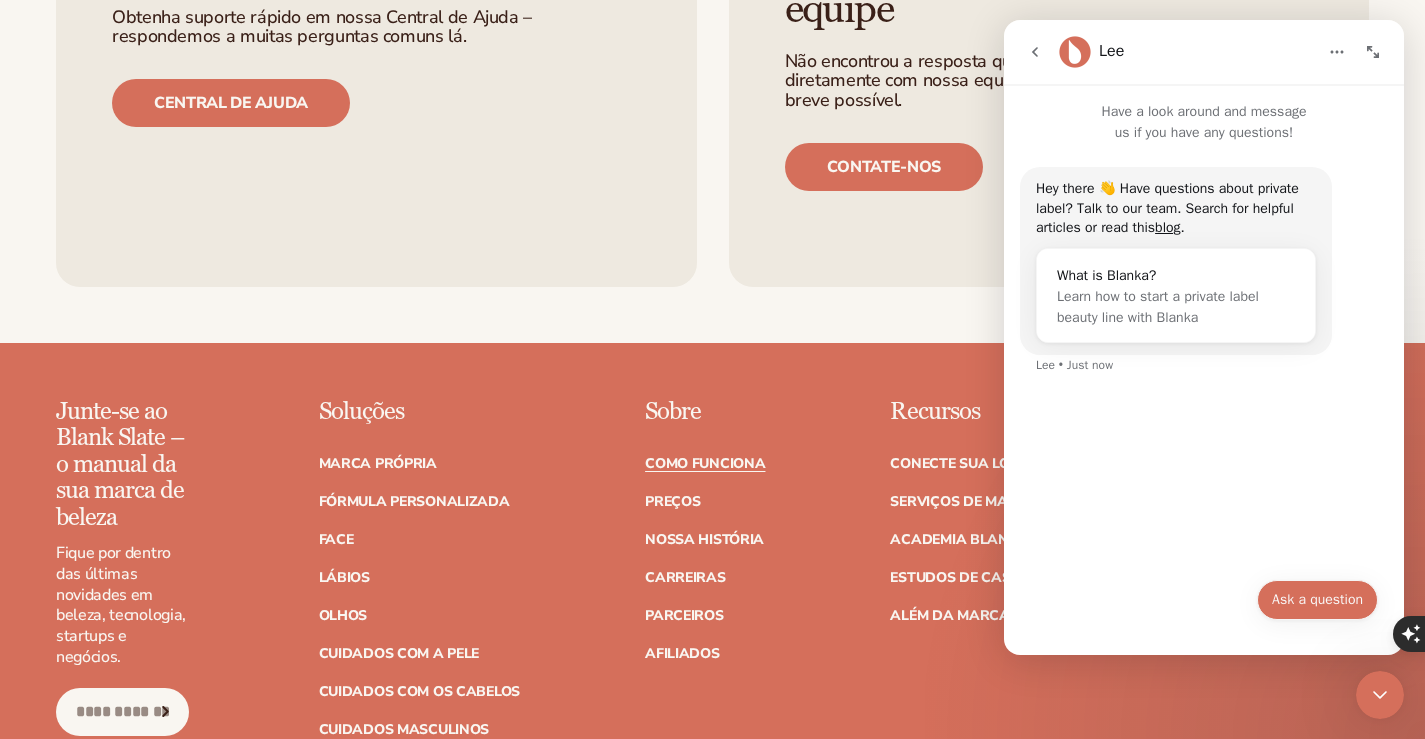 click on "Ask a question" at bounding box center (1317, 600) 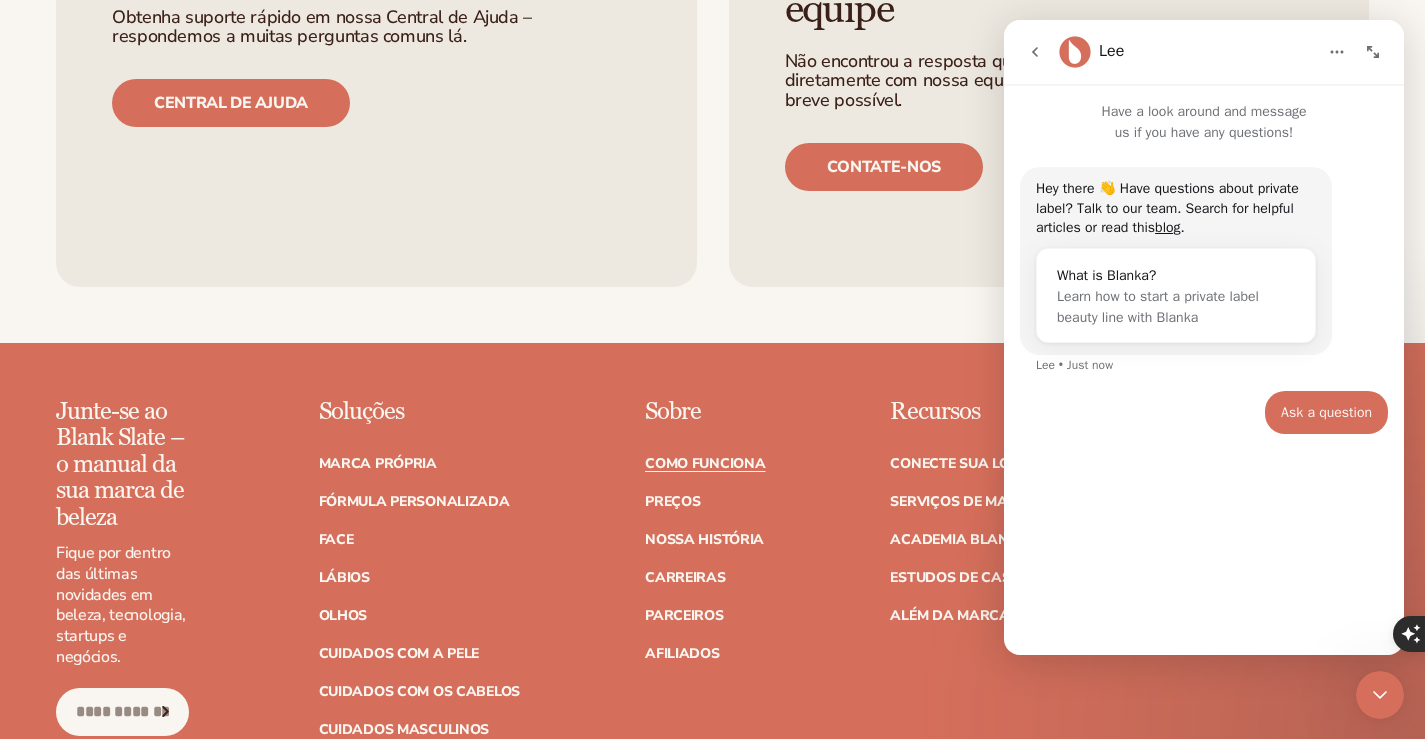 click on "Hey there 👋 Have questions about private label? Talk to our team. Search for helpful articles or read this  blog .   What is Blanka? Learn how to start a private label beauty line with Blanka Lee    •   Just now Ask a question    •   Just now" at bounding box center (1204, 390) 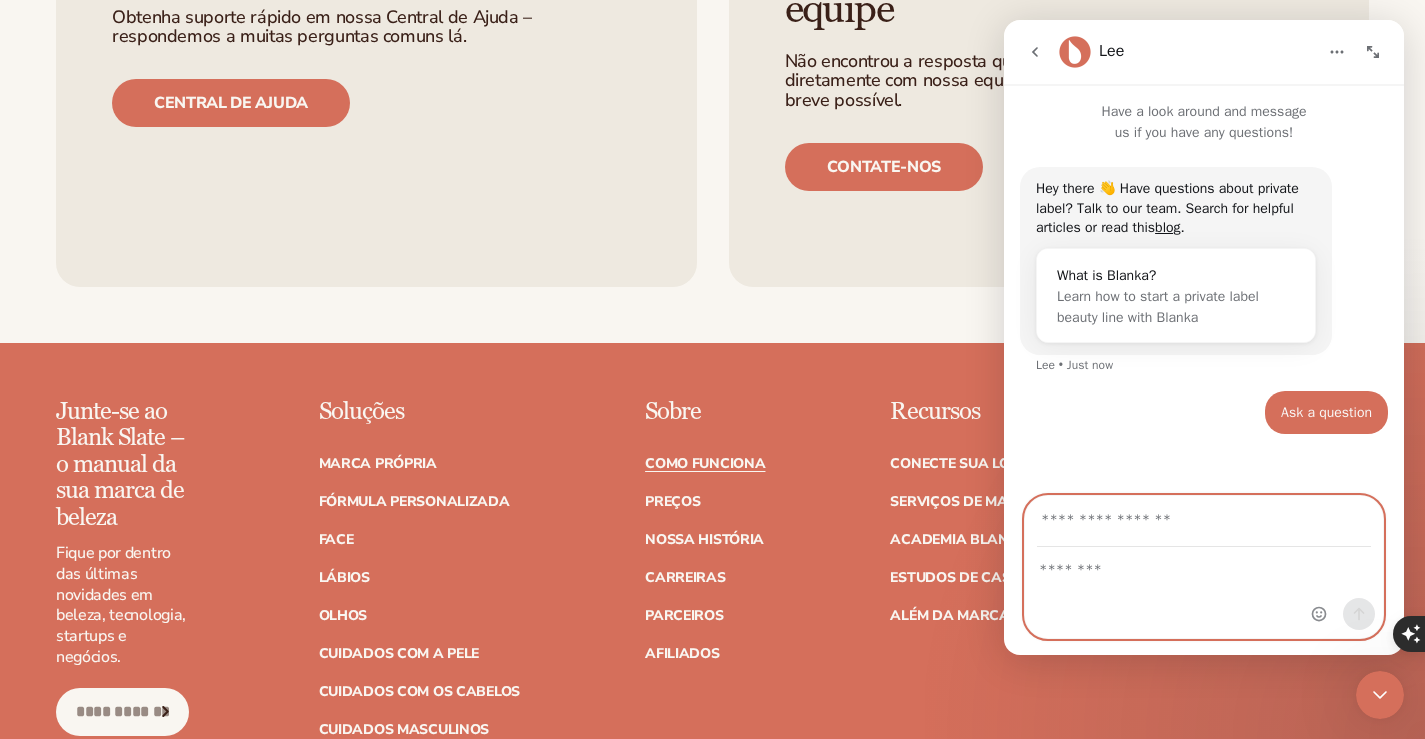 click at bounding box center (1204, 565) 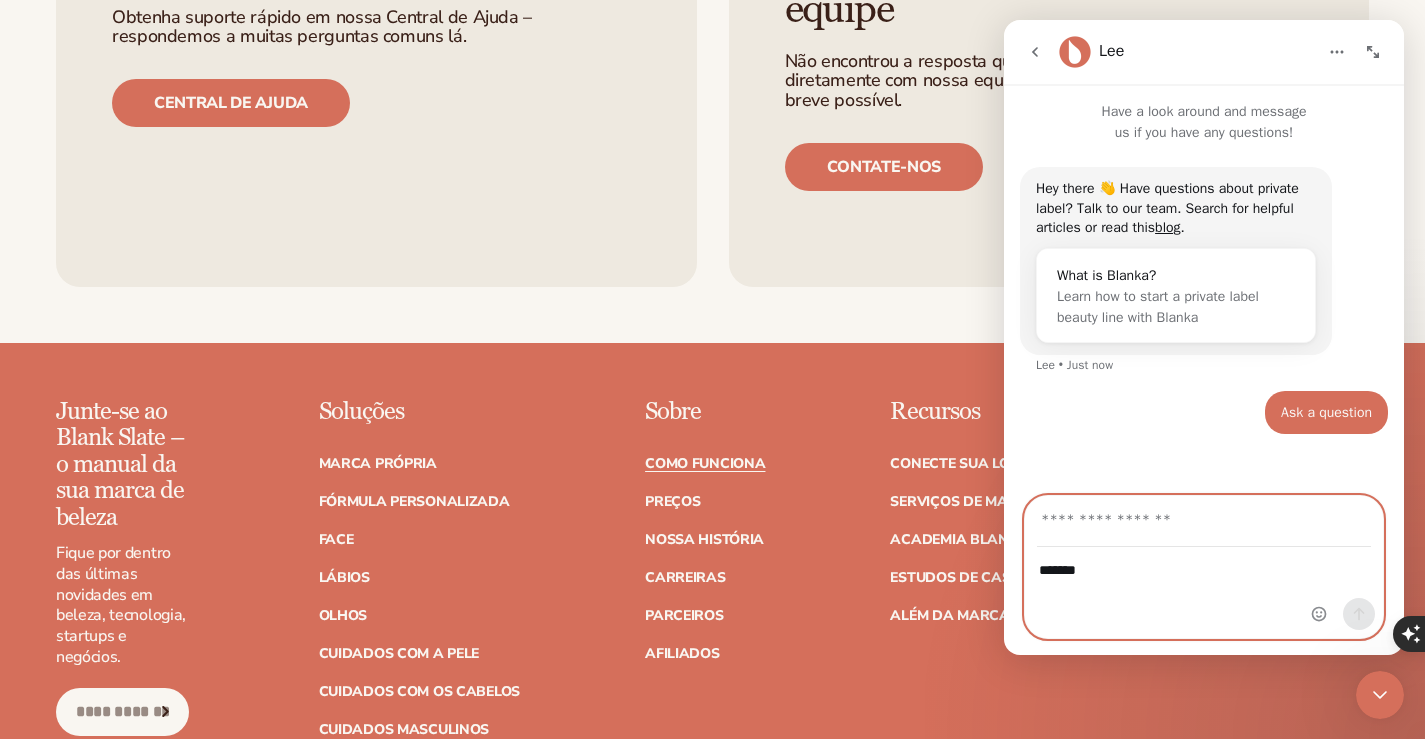 type on "*******" 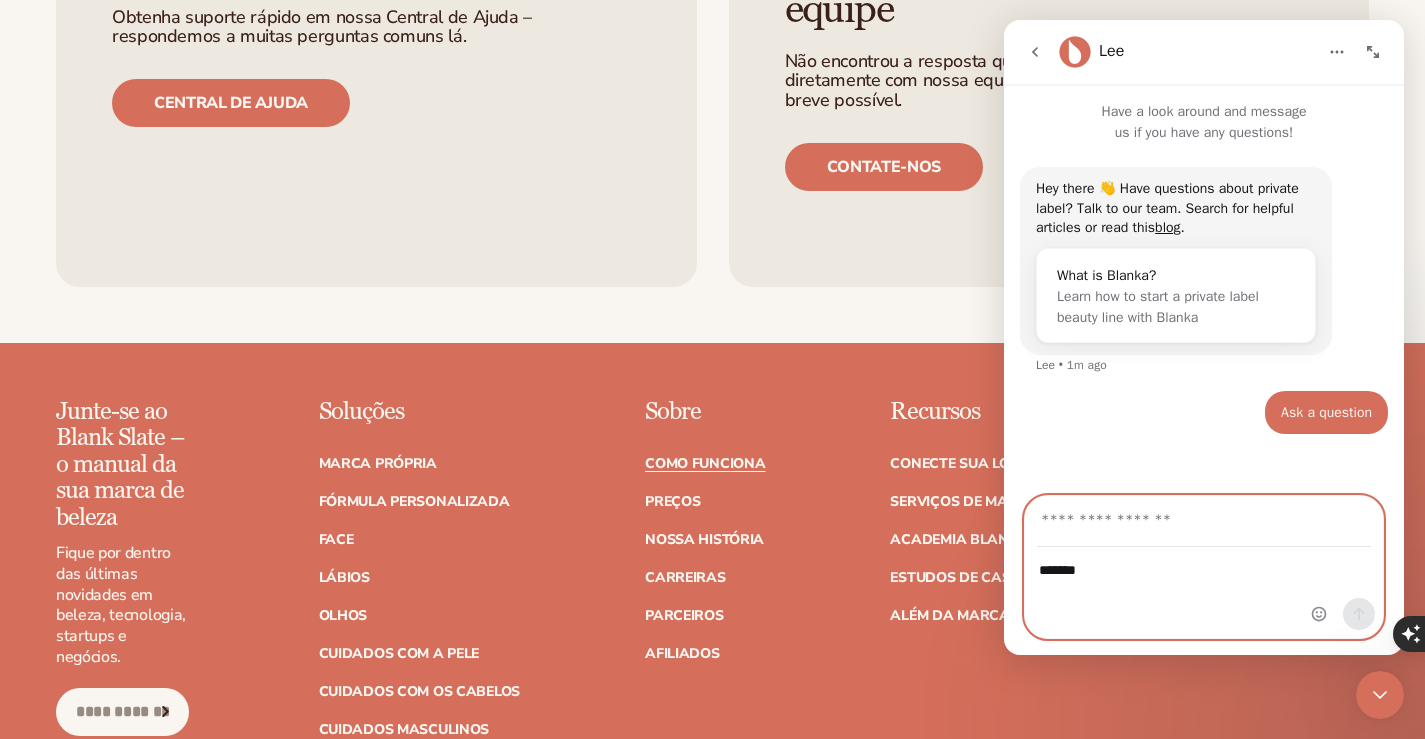 type on "**********" 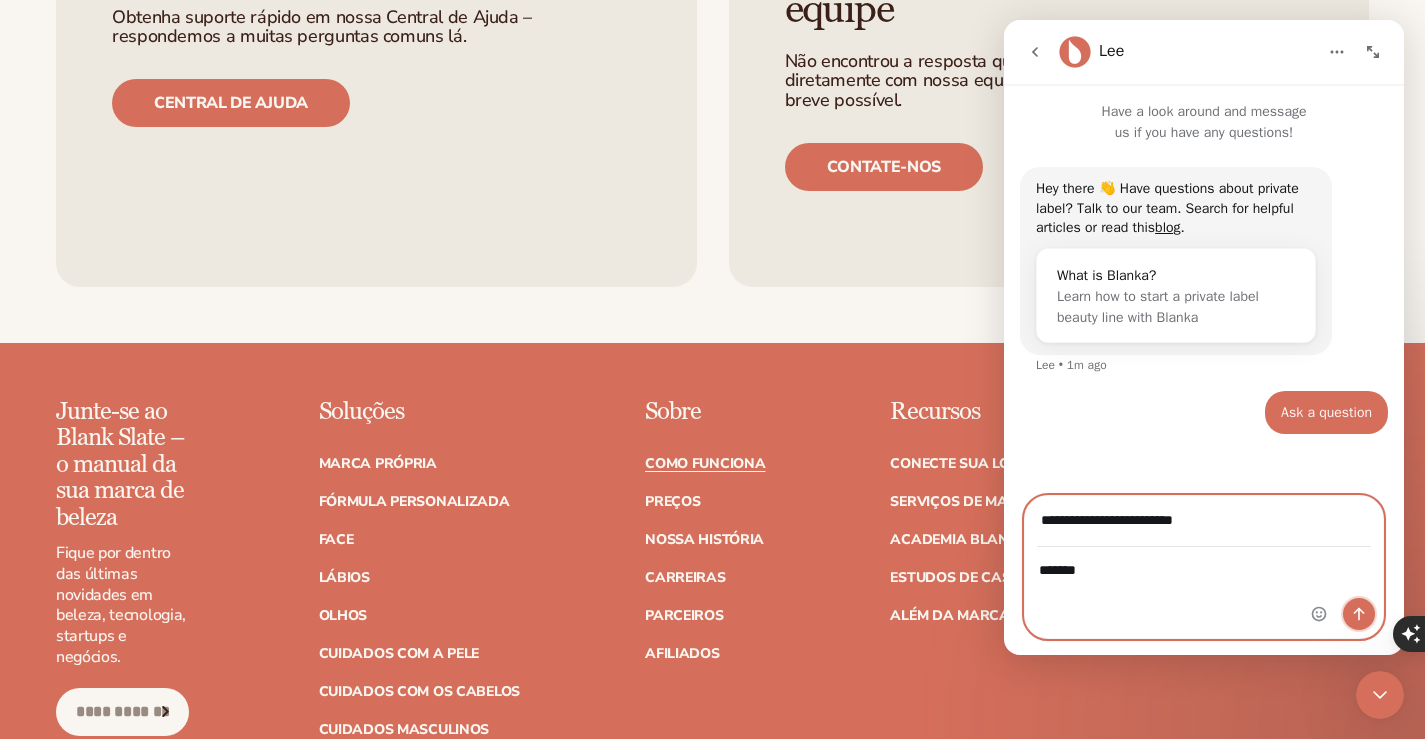 click 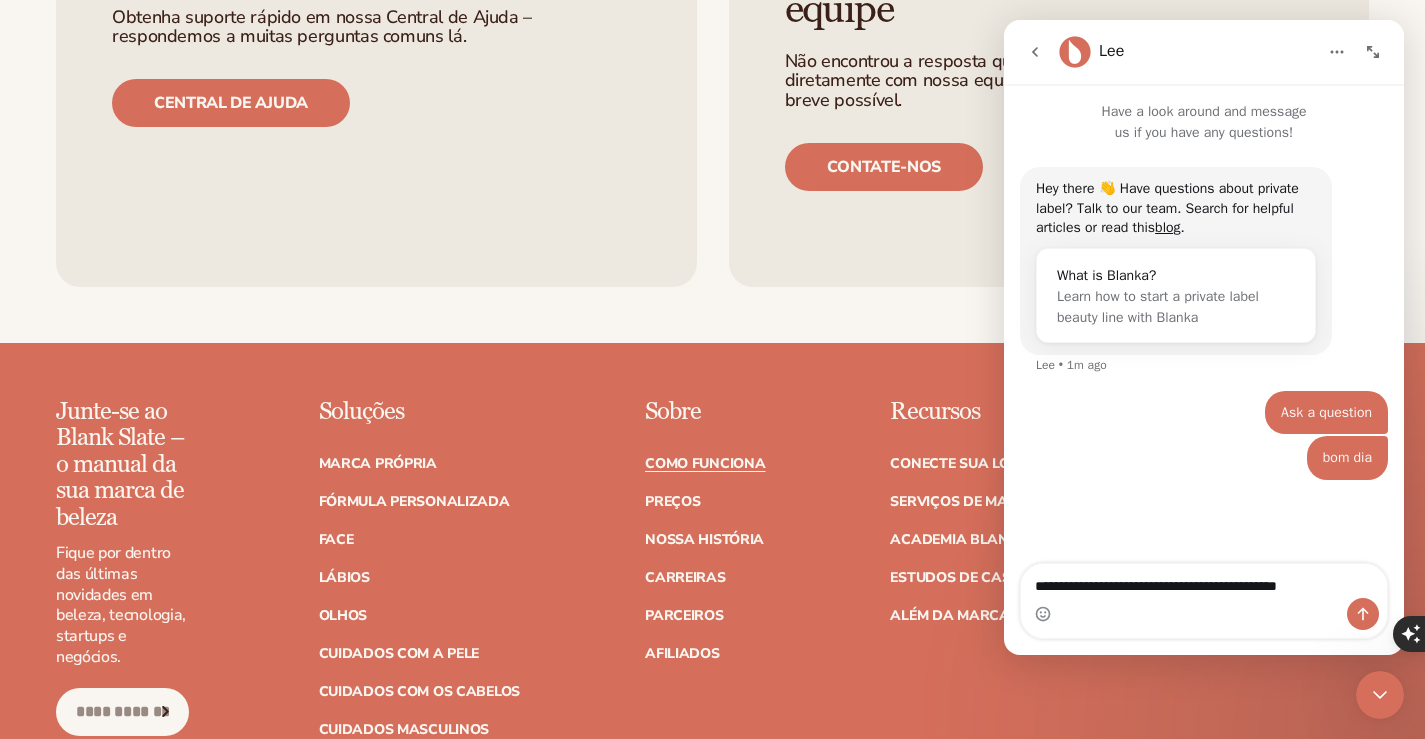 type on "**********" 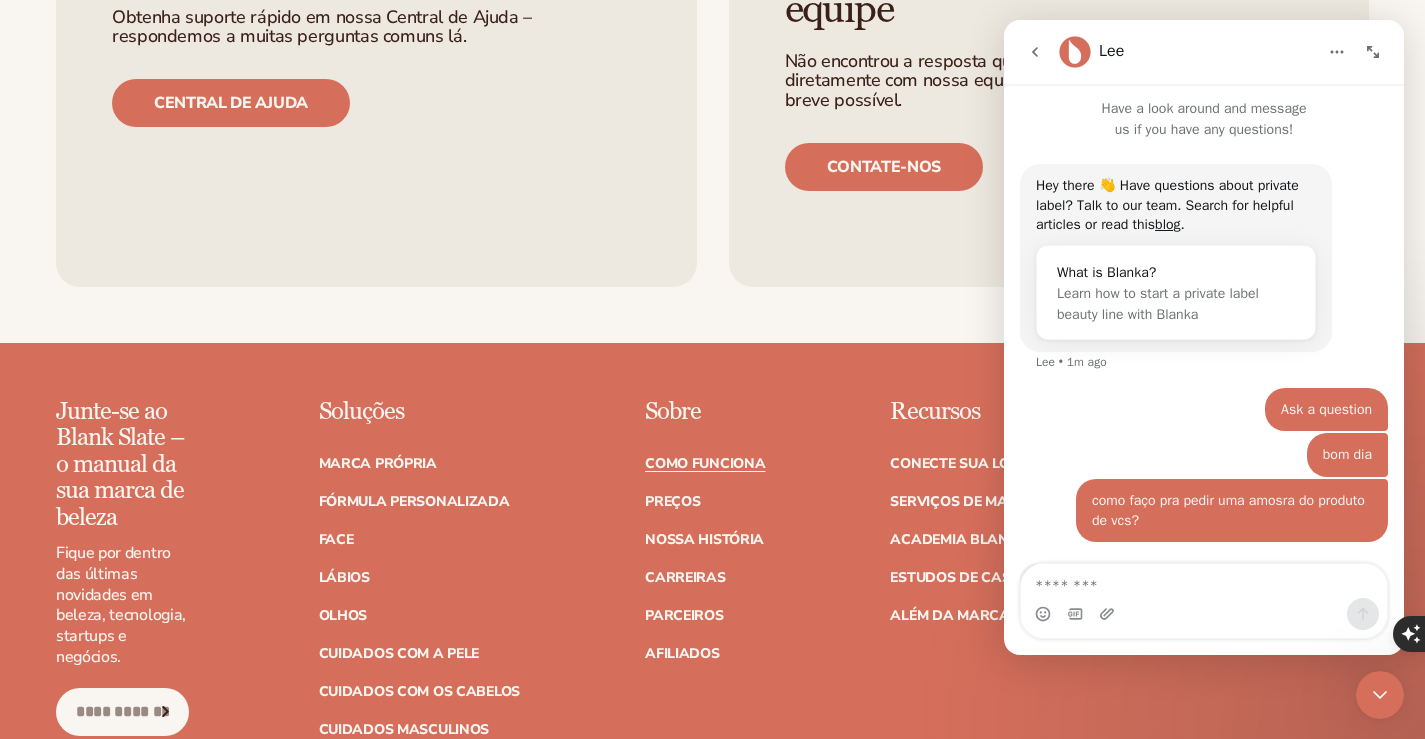 scroll, scrollTop: 68, scrollLeft: 0, axis: vertical 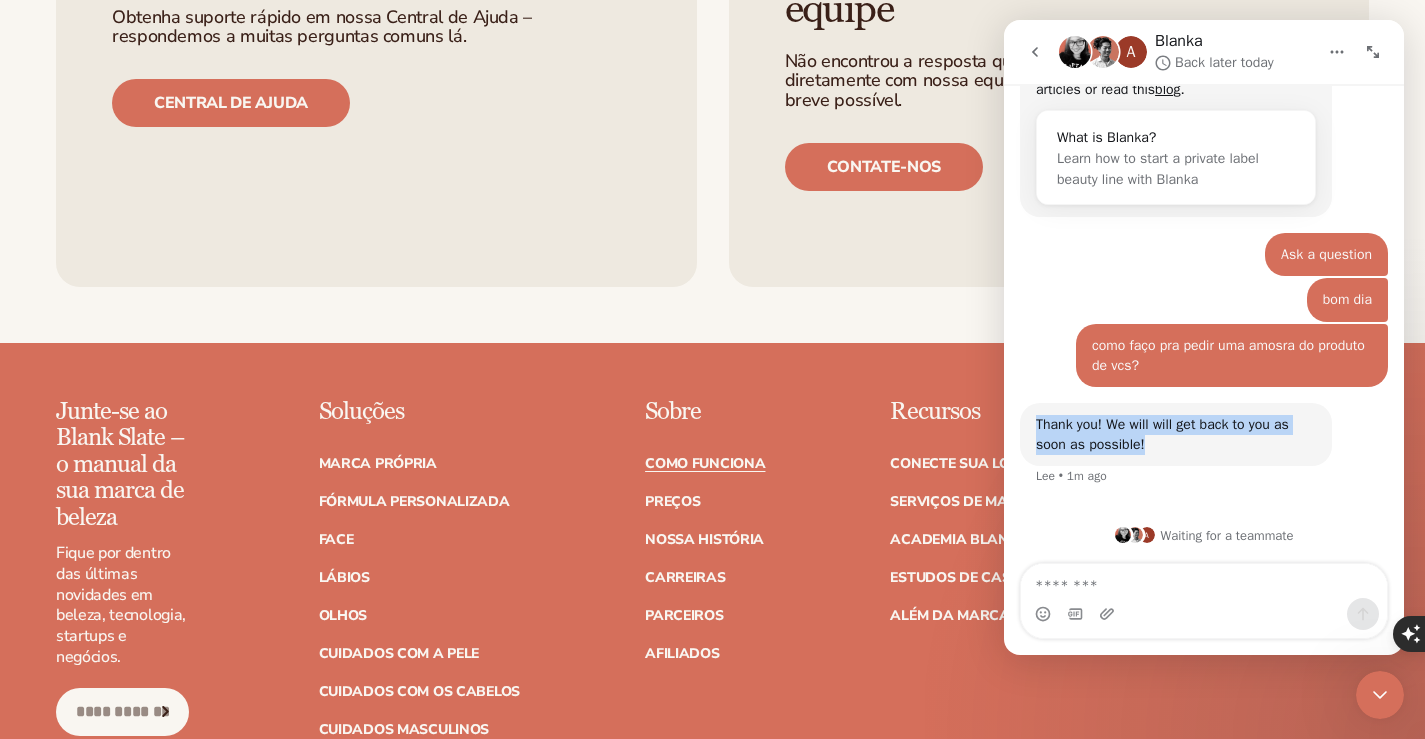 drag, startPoint x: 1030, startPoint y: 425, endPoint x: 1291, endPoint y: 445, distance: 261.76517 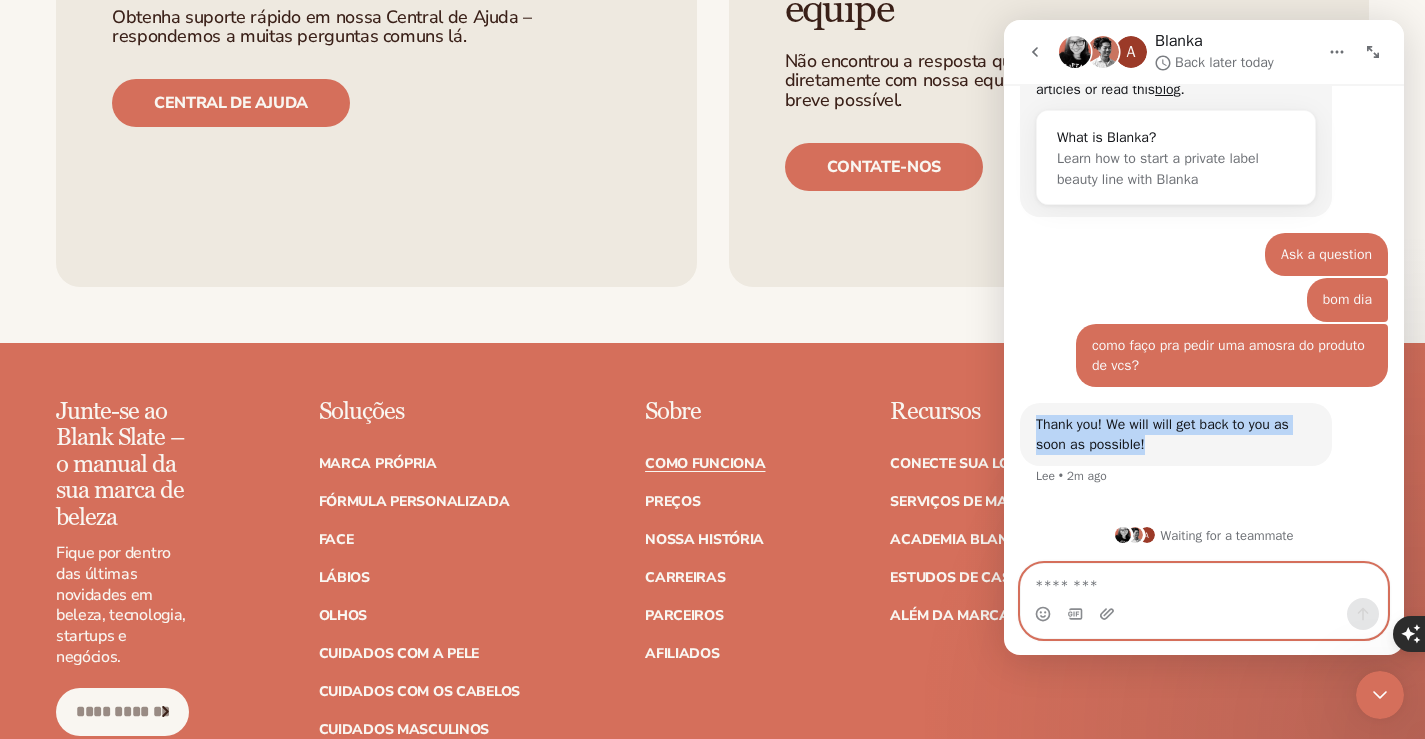 click at bounding box center [1204, 581] 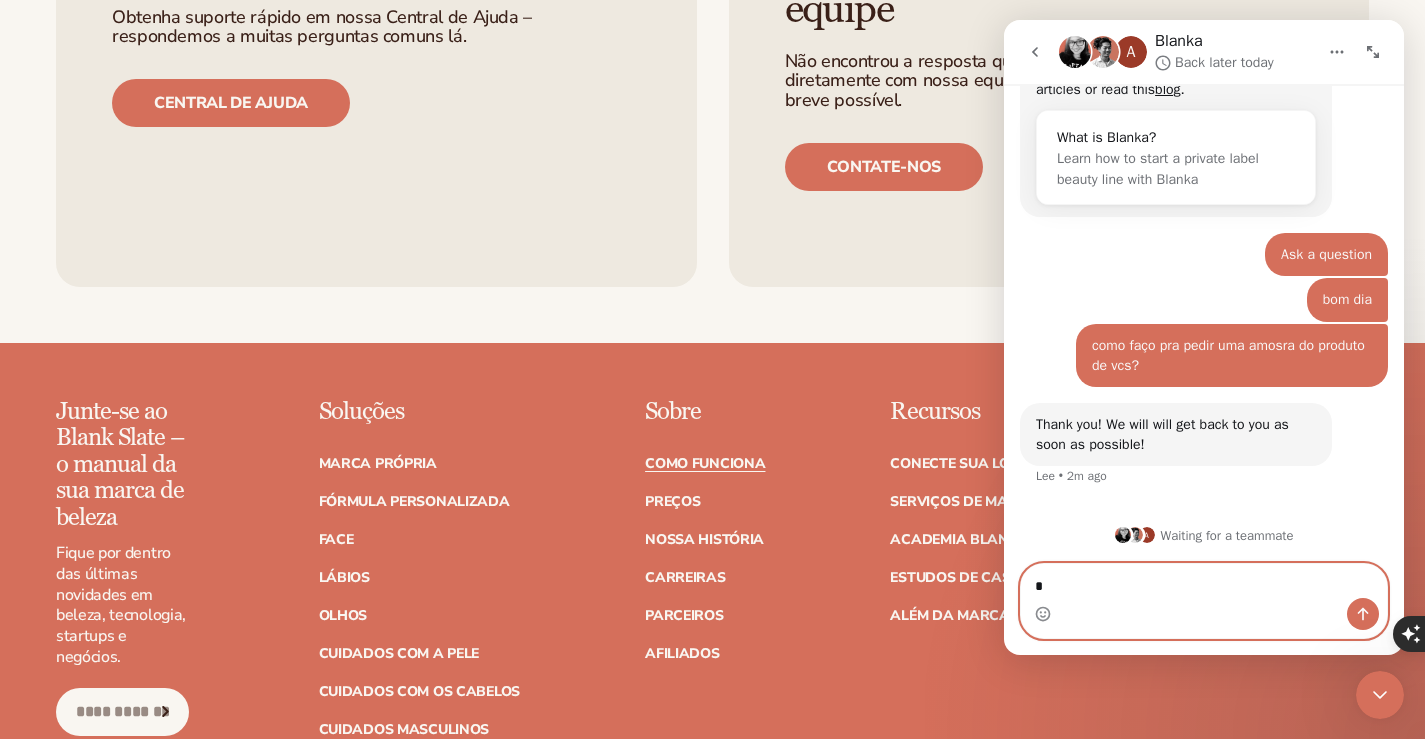 type on "**" 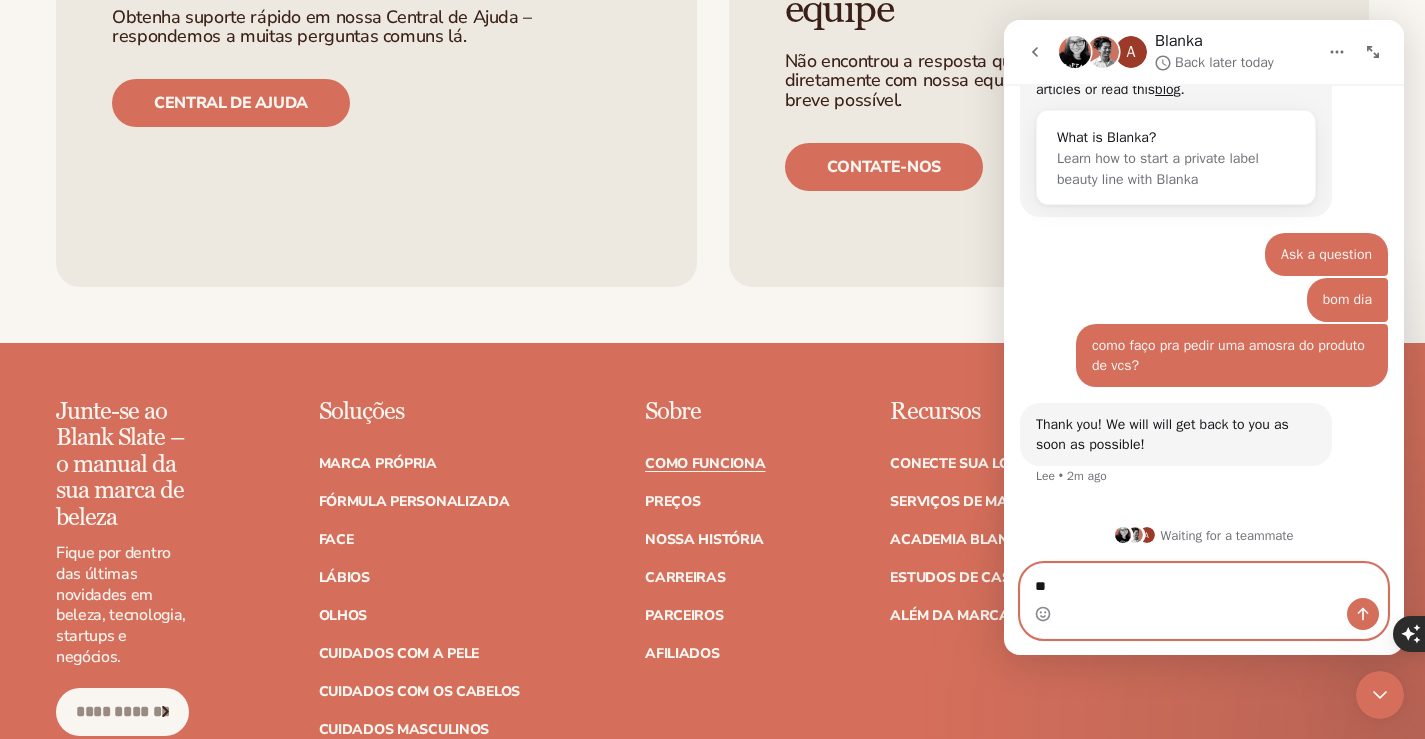 type 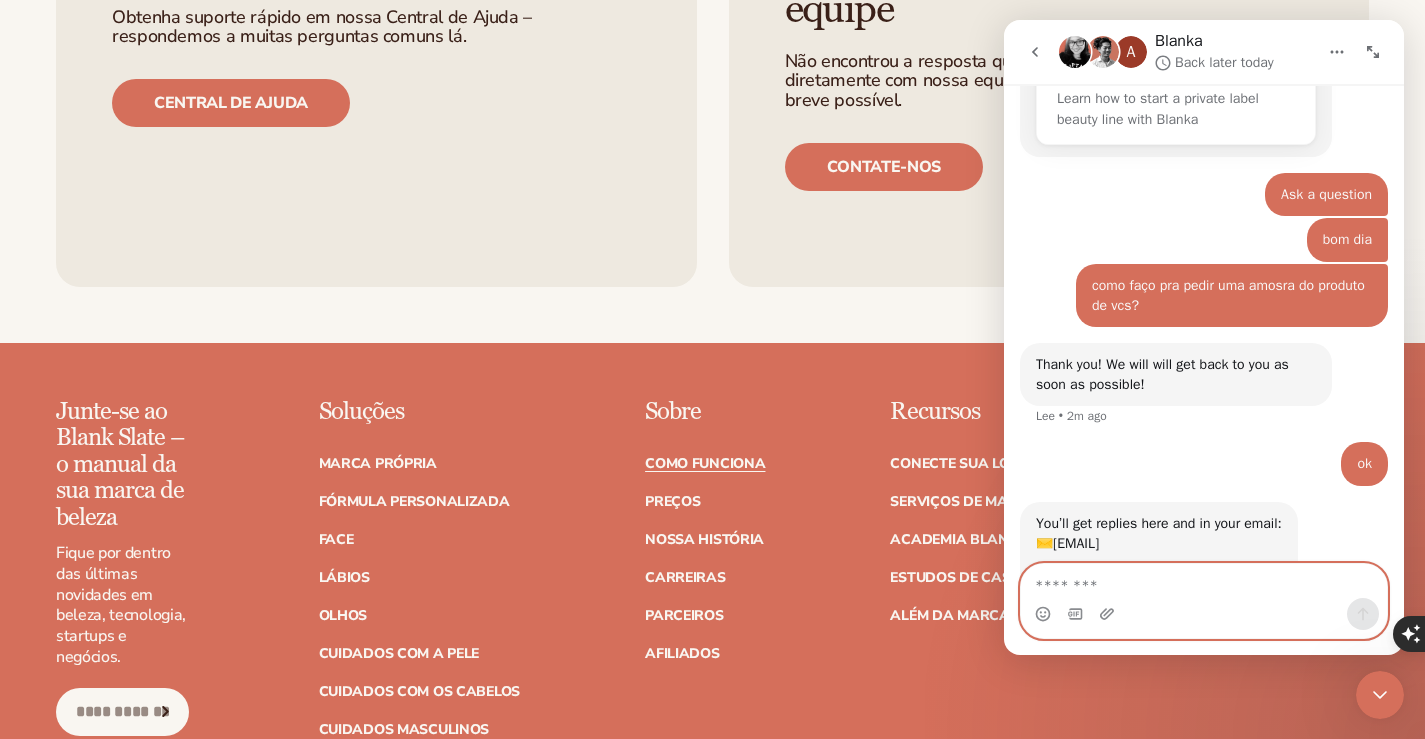 scroll, scrollTop: 346, scrollLeft: 0, axis: vertical 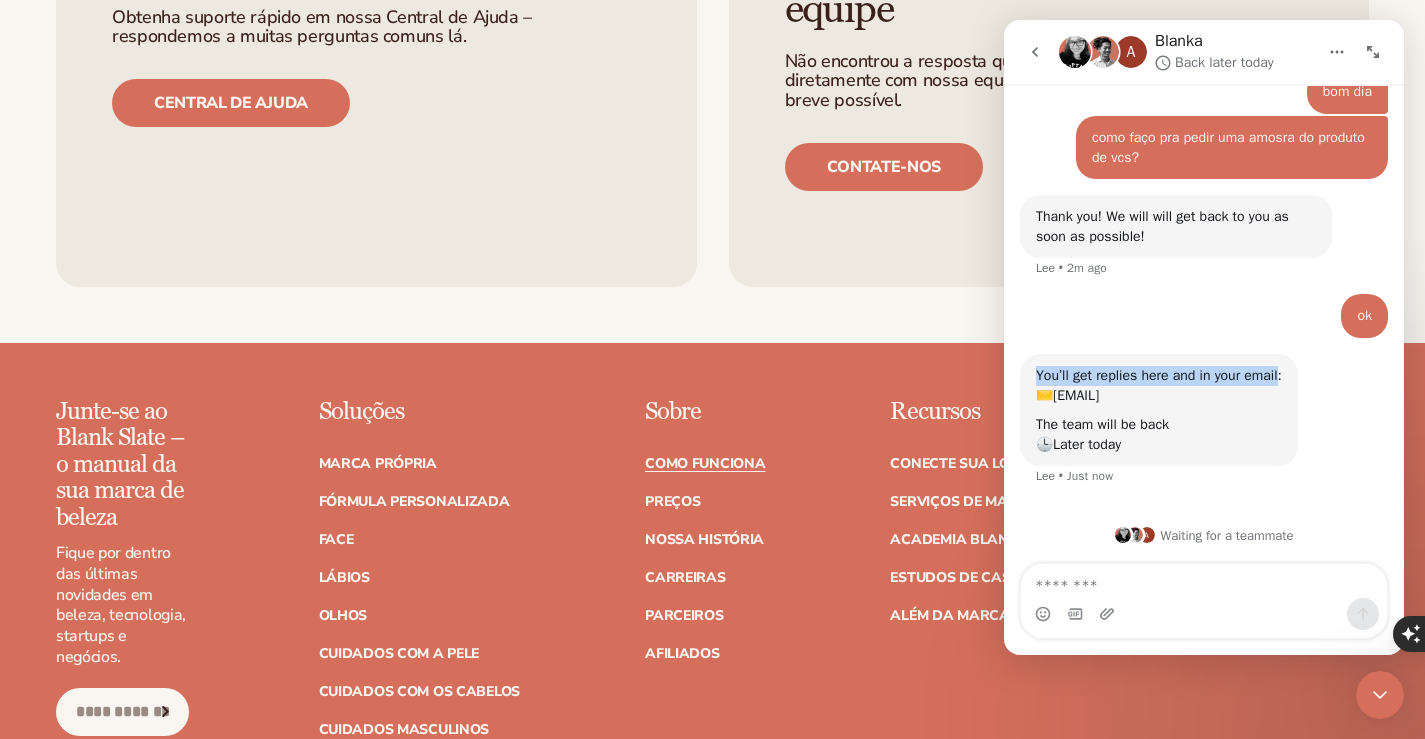 drag, startPoint x: 1031, startPoint y: 375, endPoint x: 1280, endPoint y: 377, distance: 249.00803 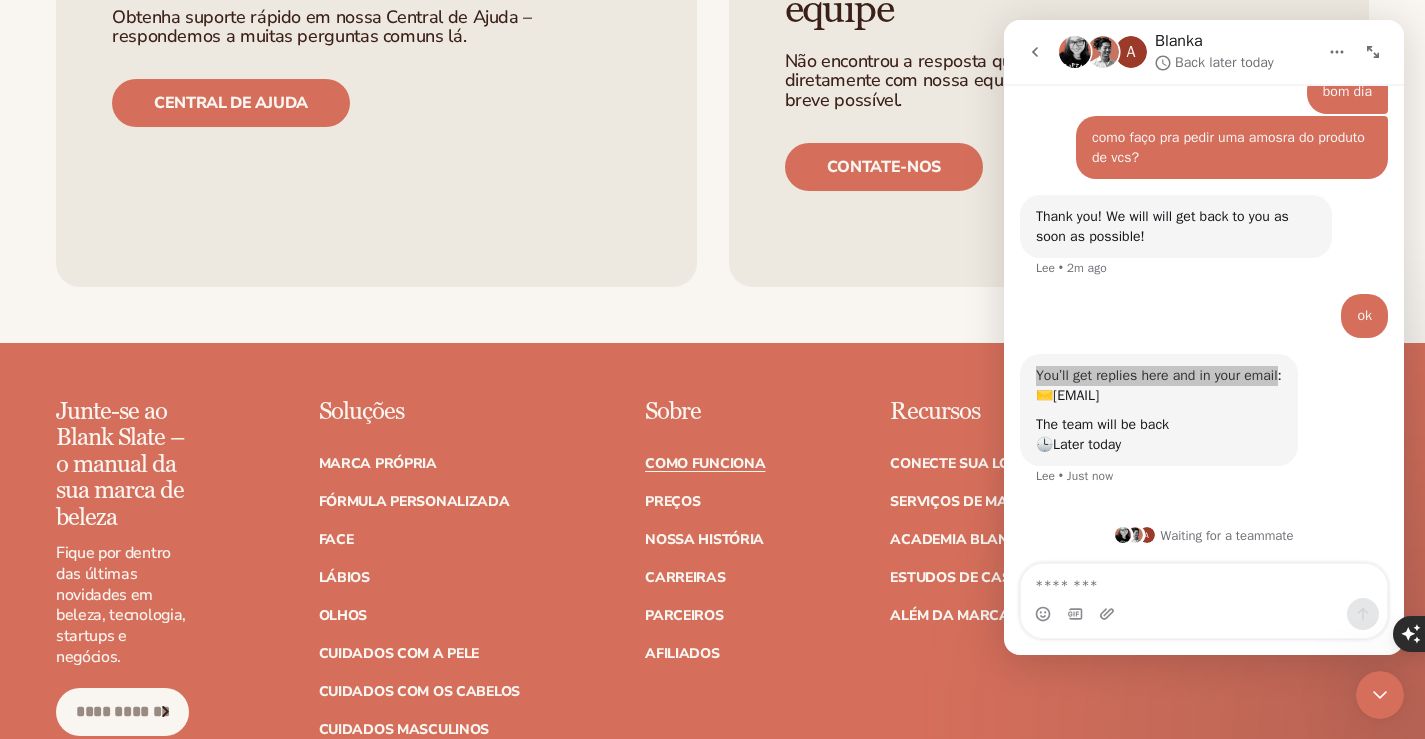 click on "Junte-se ao Blank Slate – o manual da sua marca de beleza
Fique por dentro das últimas novidades em beleza, tecnologia, startups e negócios.
Email
Facebook
Instagram
TikTok
X (Twitter)
Pinterest" at bounding box center (712, 633) 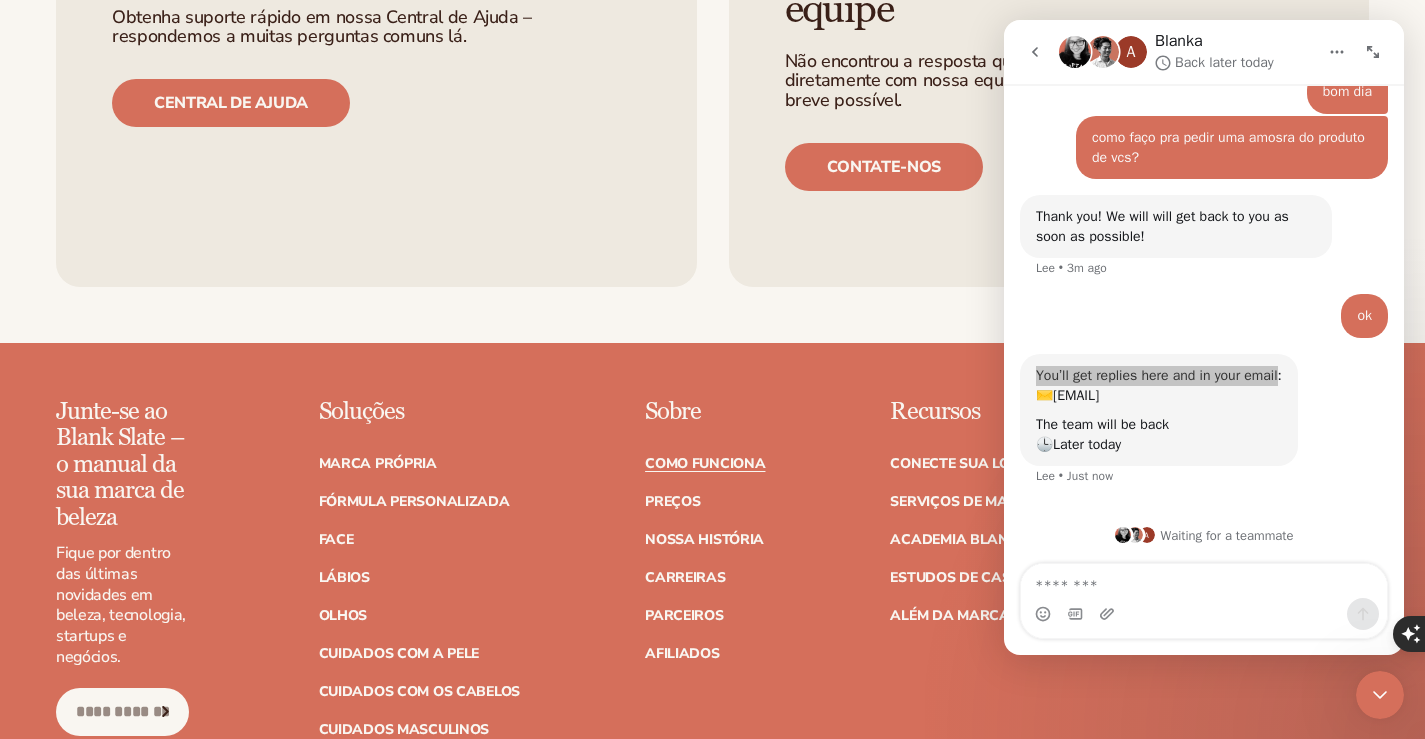 click on "Entre em contato com nossa equipe Não encontrou a resposta que procurava? Entre em contato diretamente com nossa equipe e entraremos em contato o mais breve possível. Contate-nos" at bounding box center (1049, 67) 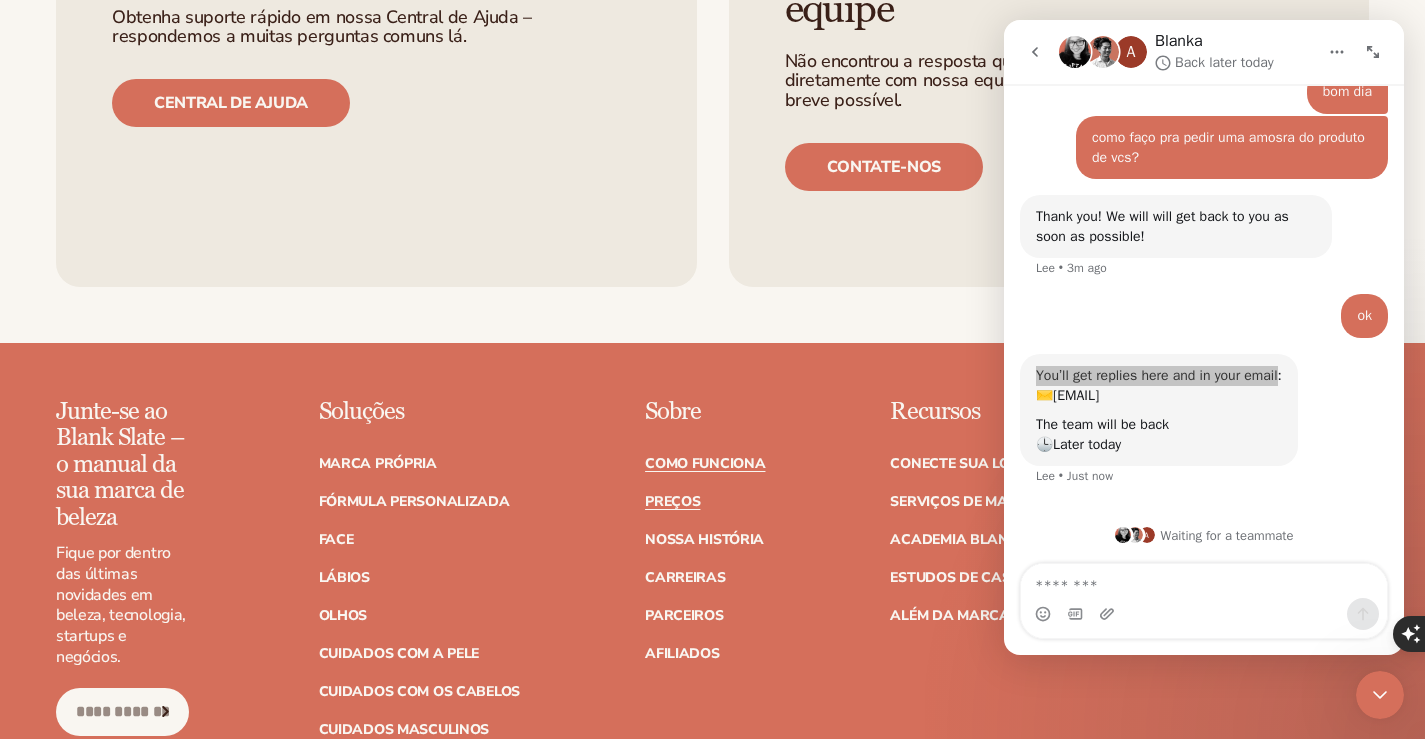 click on "Preços" at bounding box center [672, 501] 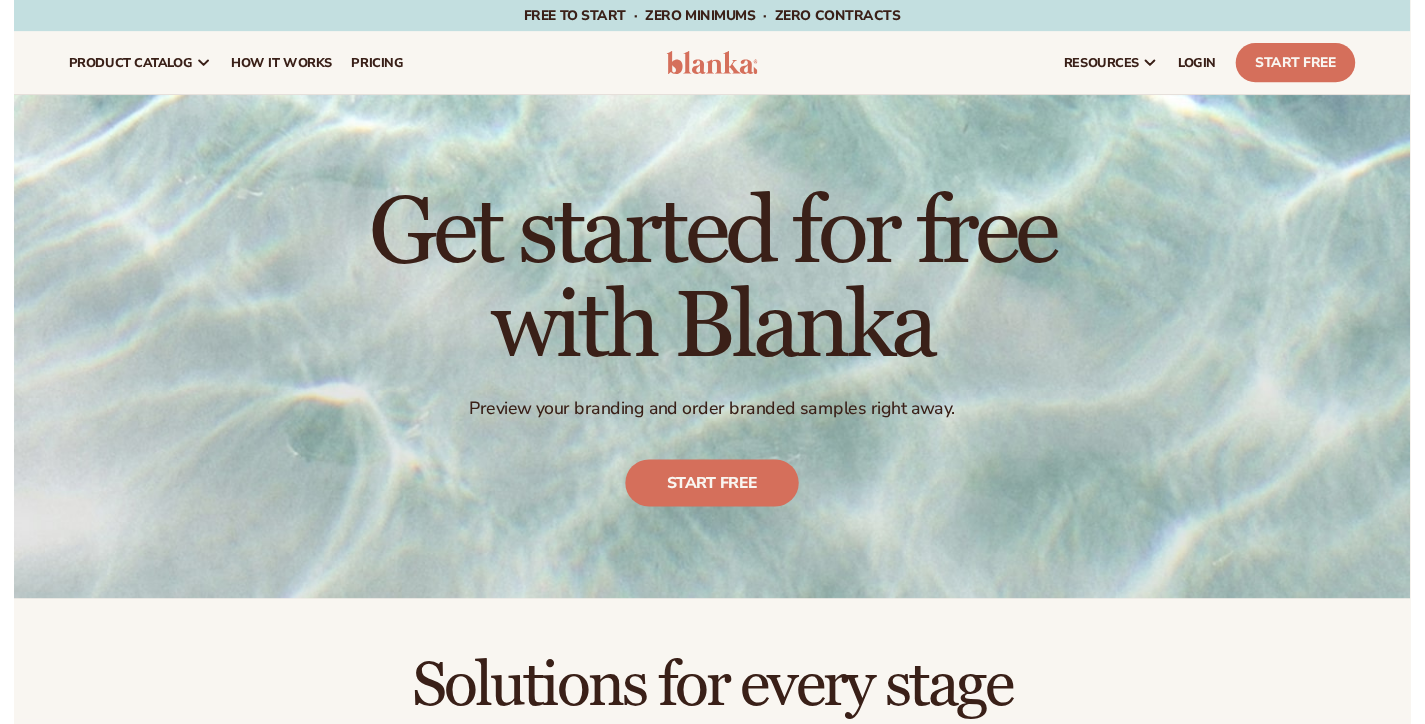 scroll, scrollTop: 0, scrollLeft: 0, axis: both 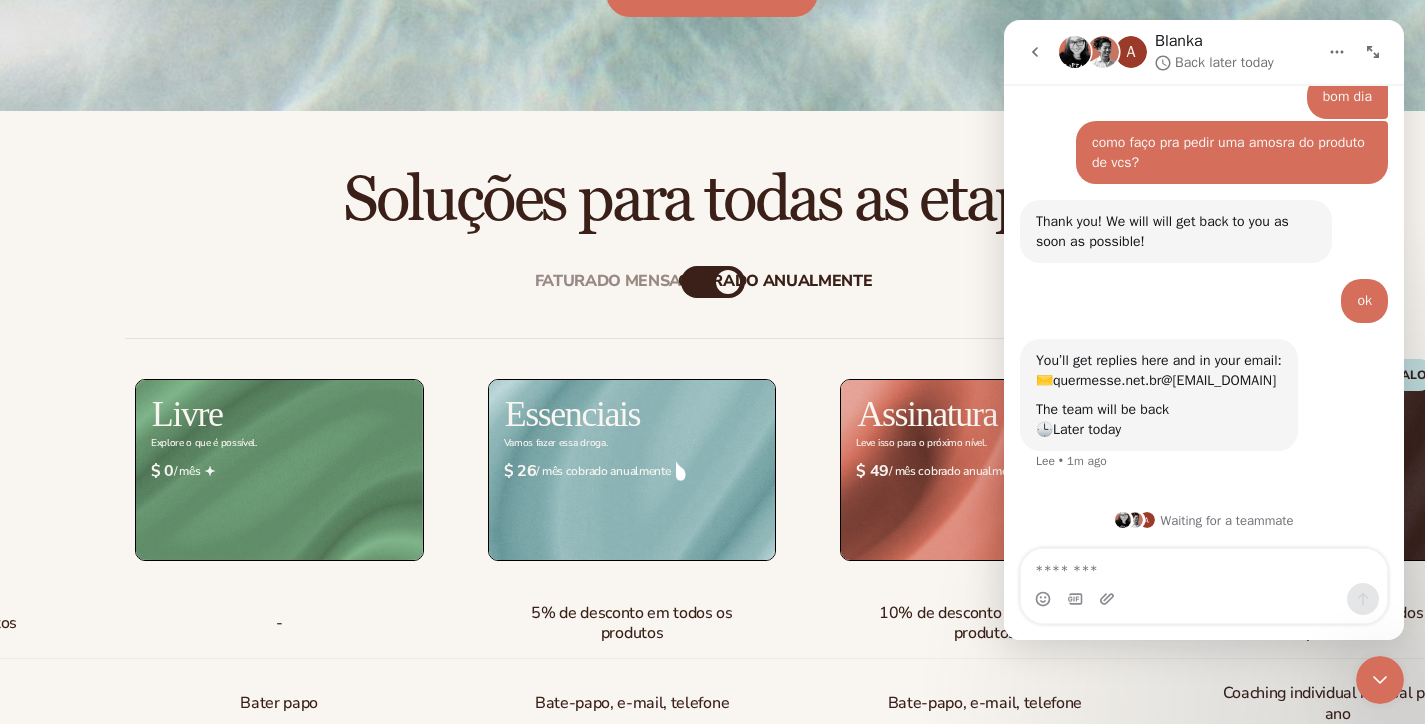 click 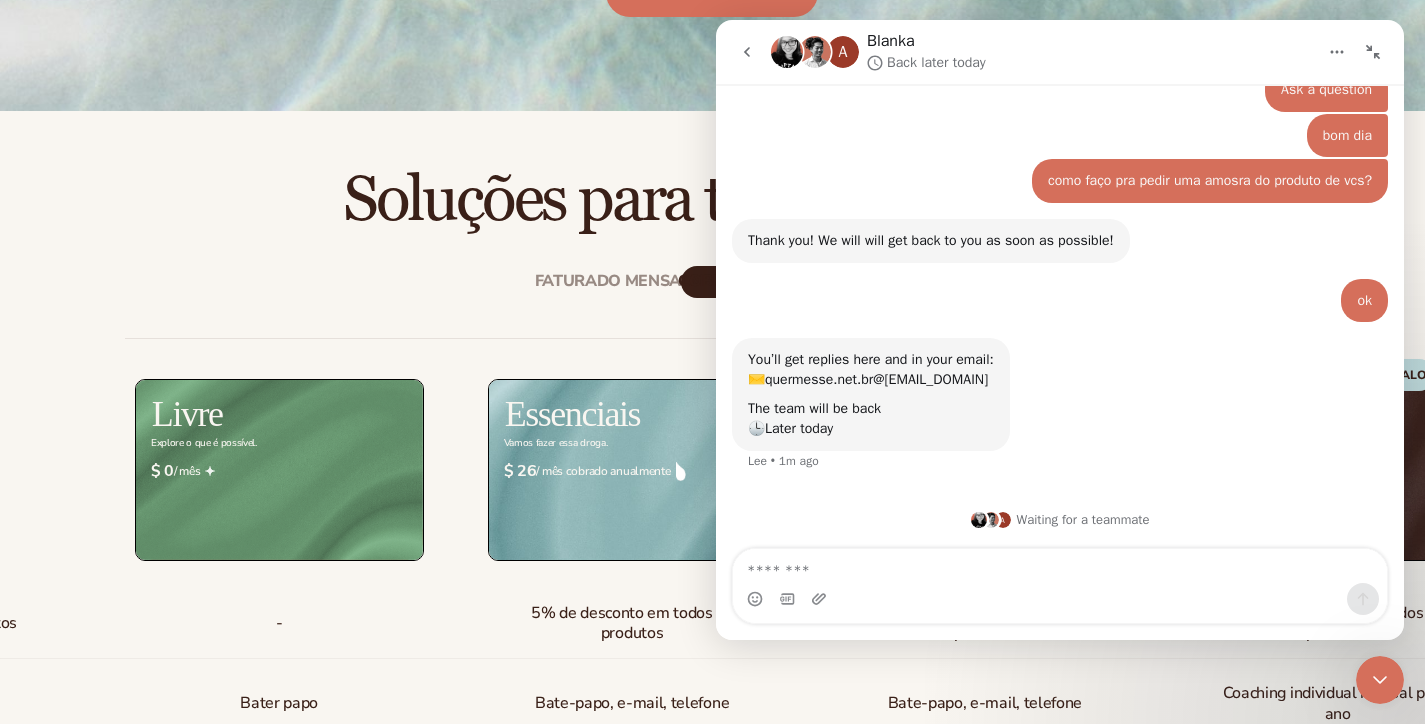 scroll, scrollTop: 241, scrollLeft: 0, axis: vertical 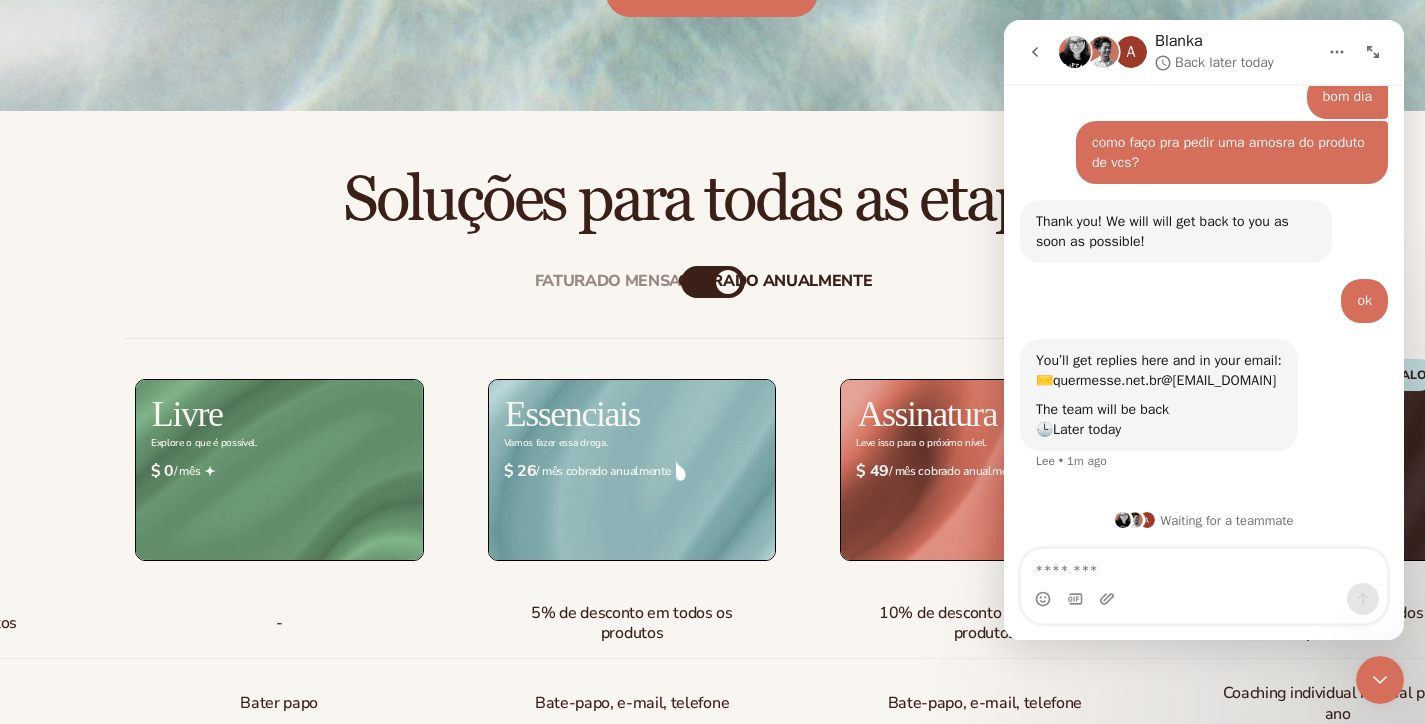 click 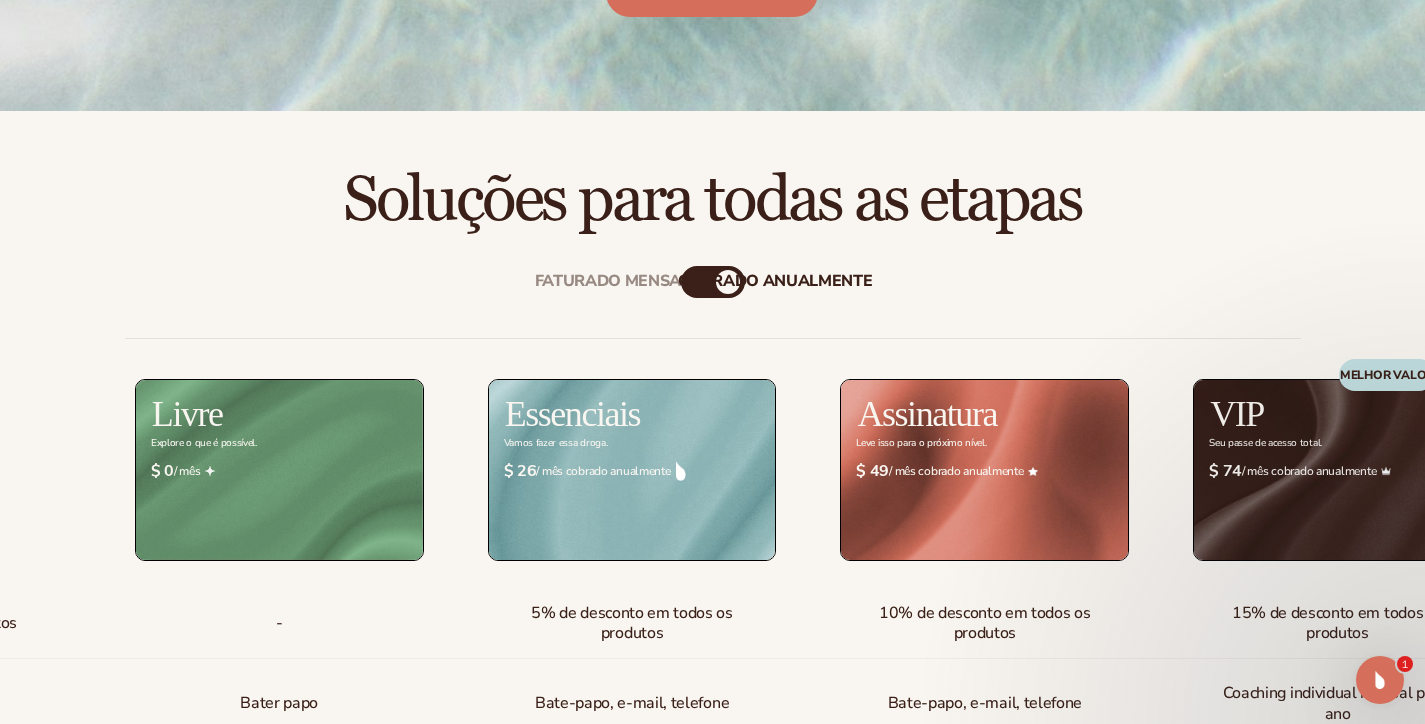 scroll, scrollTop: 0, scrollLeft: 0, axis: both 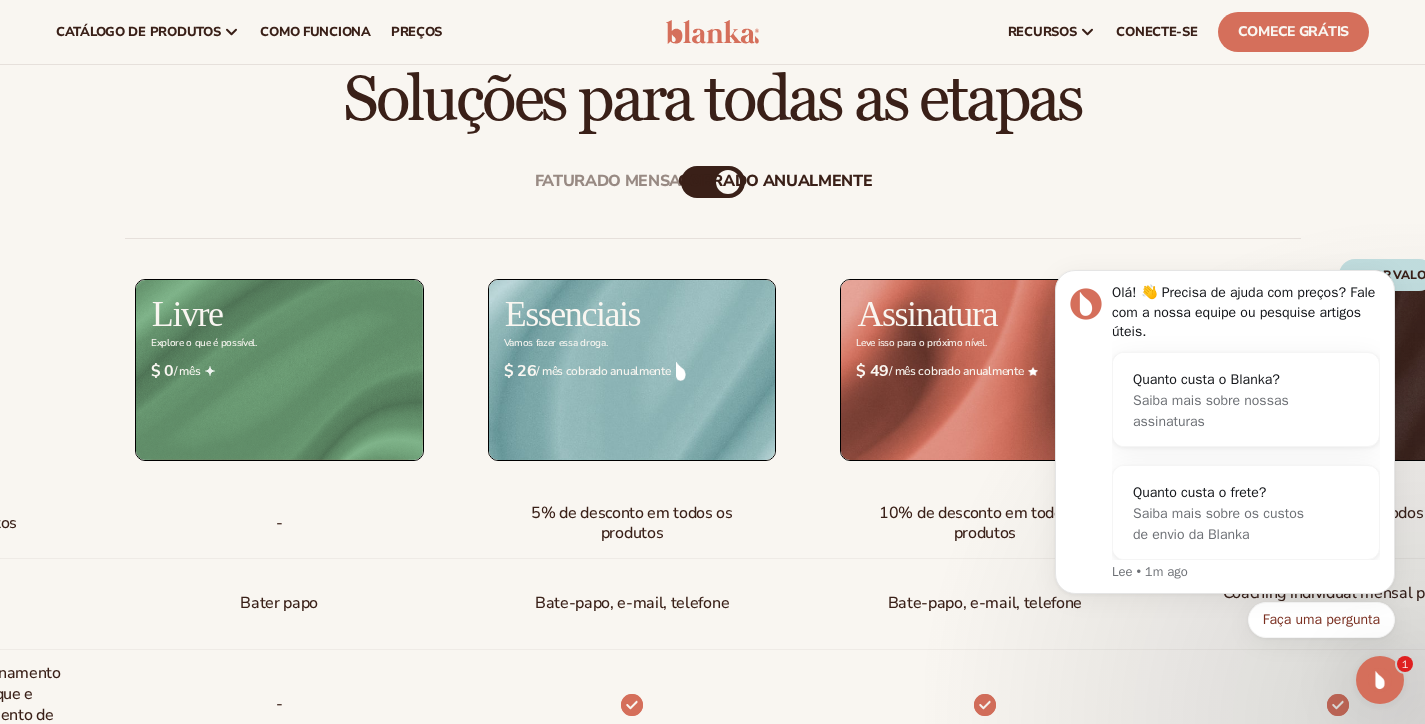 click at bounding box center (279, 370) 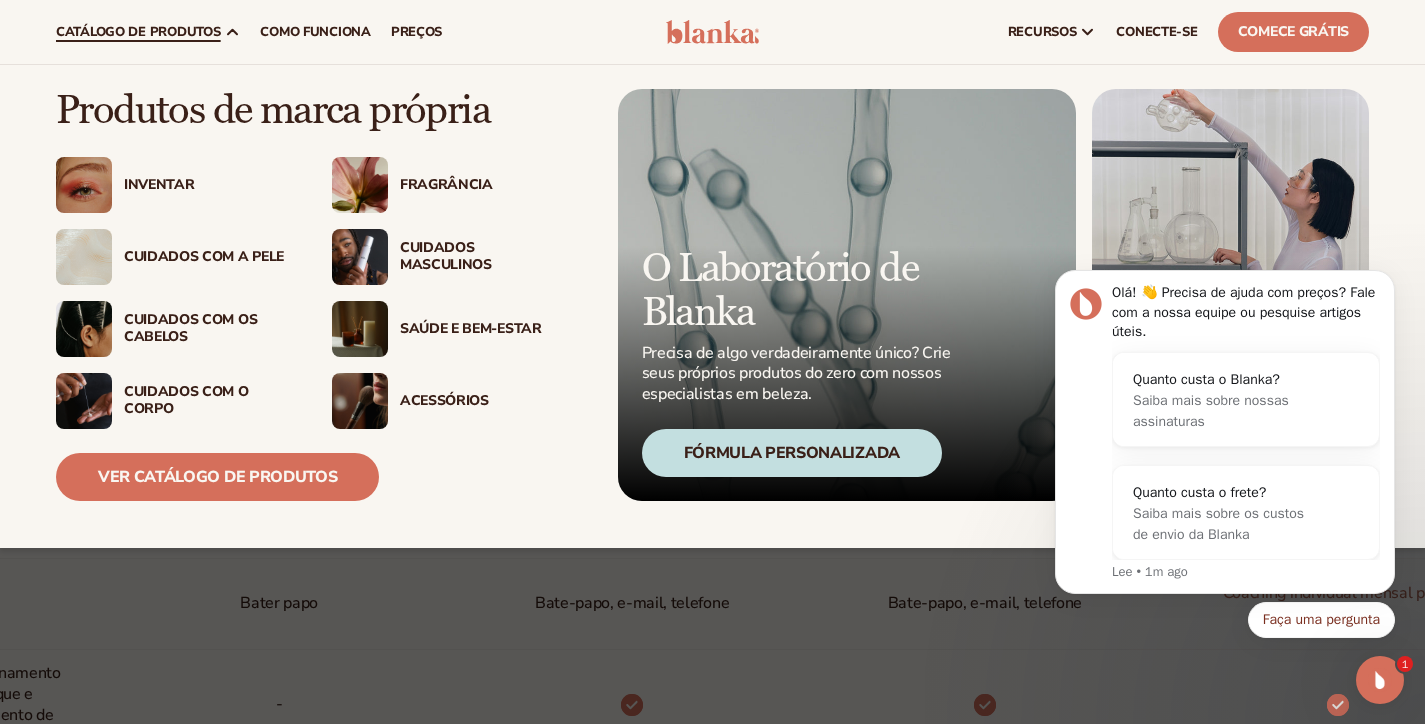click on "catálogo de produtos" at bounding box center [138, 32] 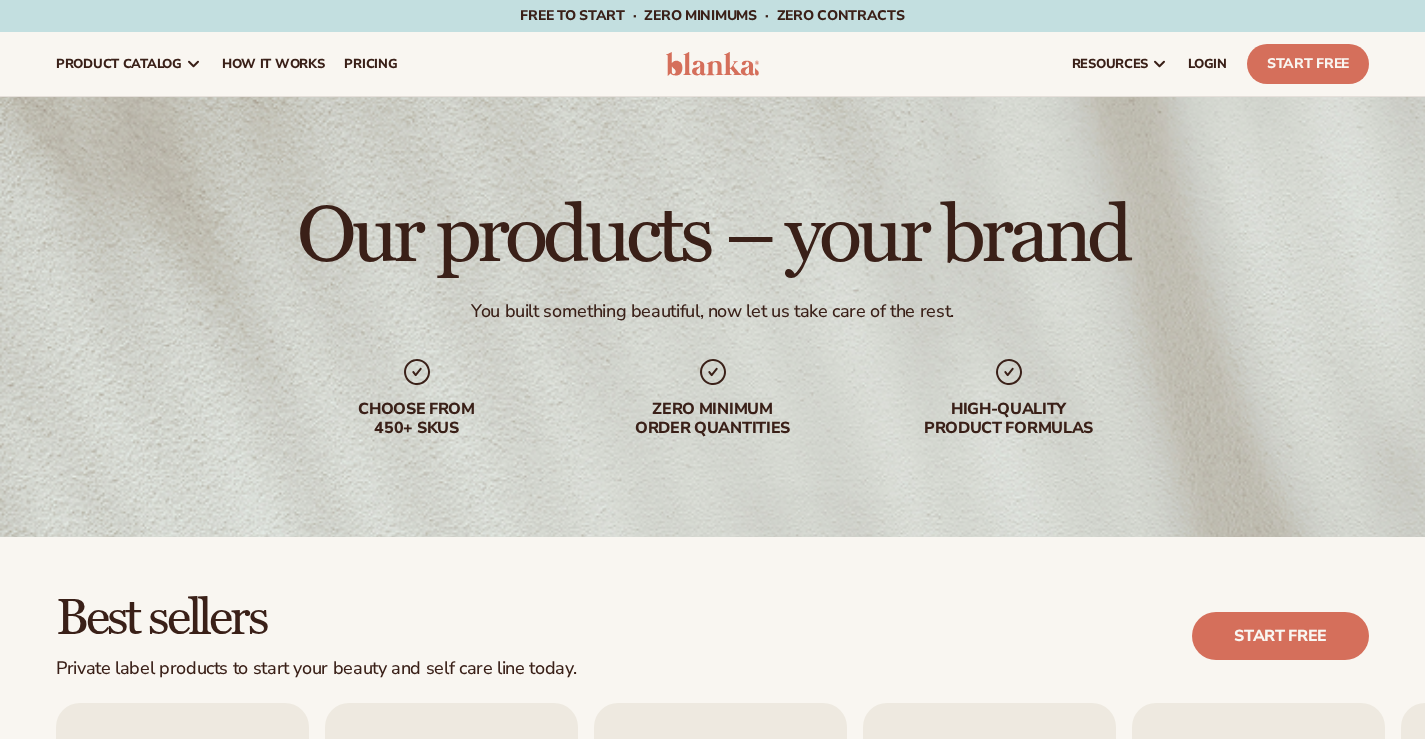scroll, scrollTop: 0, scrollLeft: 0, axis: both 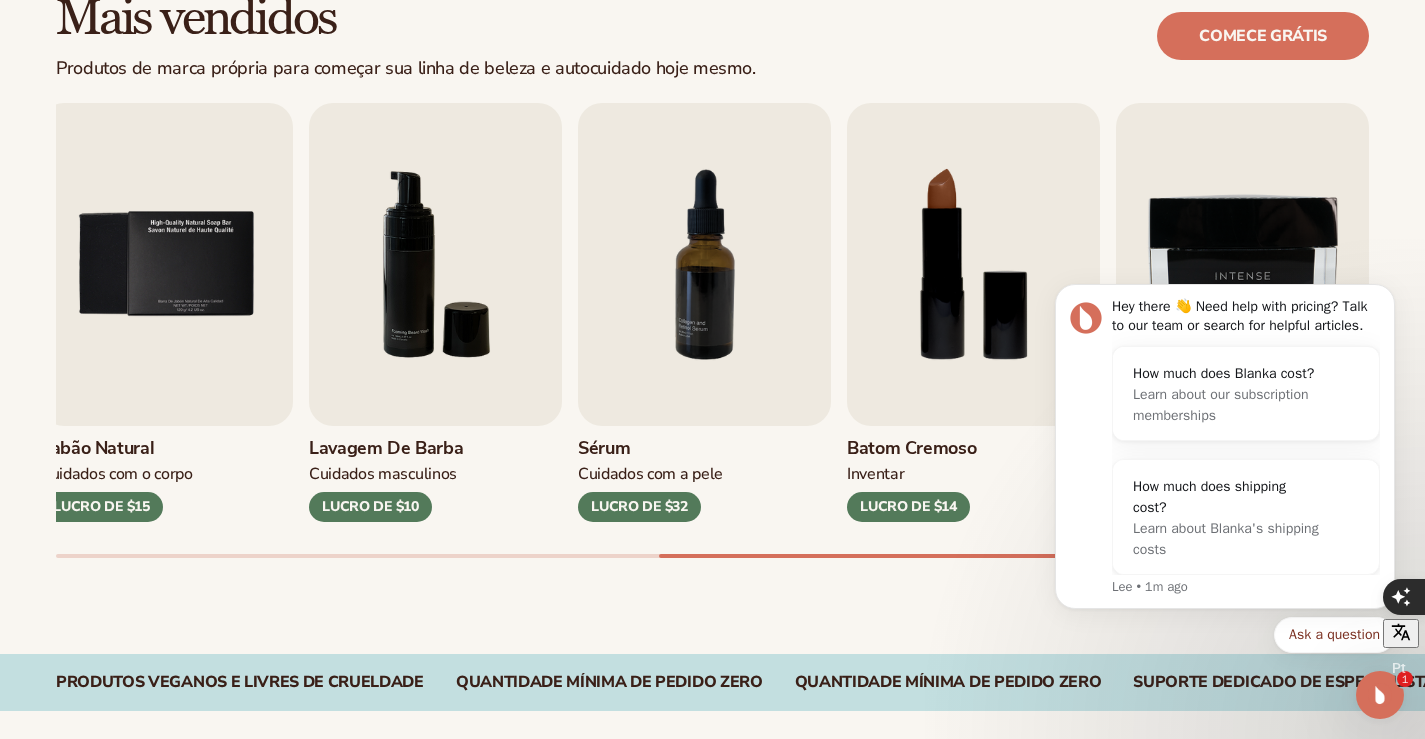 click on "Produtos veganos e livres de crueldade
Quantidade mínima de pedido zero
Quantidade mínima de pedido zero
Suporte dedicado de especialistas em beleza
Atendimento sob demanda e rastreamento de estoque
PERSONALIZE MAIS DE 450 PRODUTOS
EMBALAGENS SUSTENTÁVEIS
PRODUTOS VEGANOS E SEM CRUELDADE" at bounding box center (712, 682) 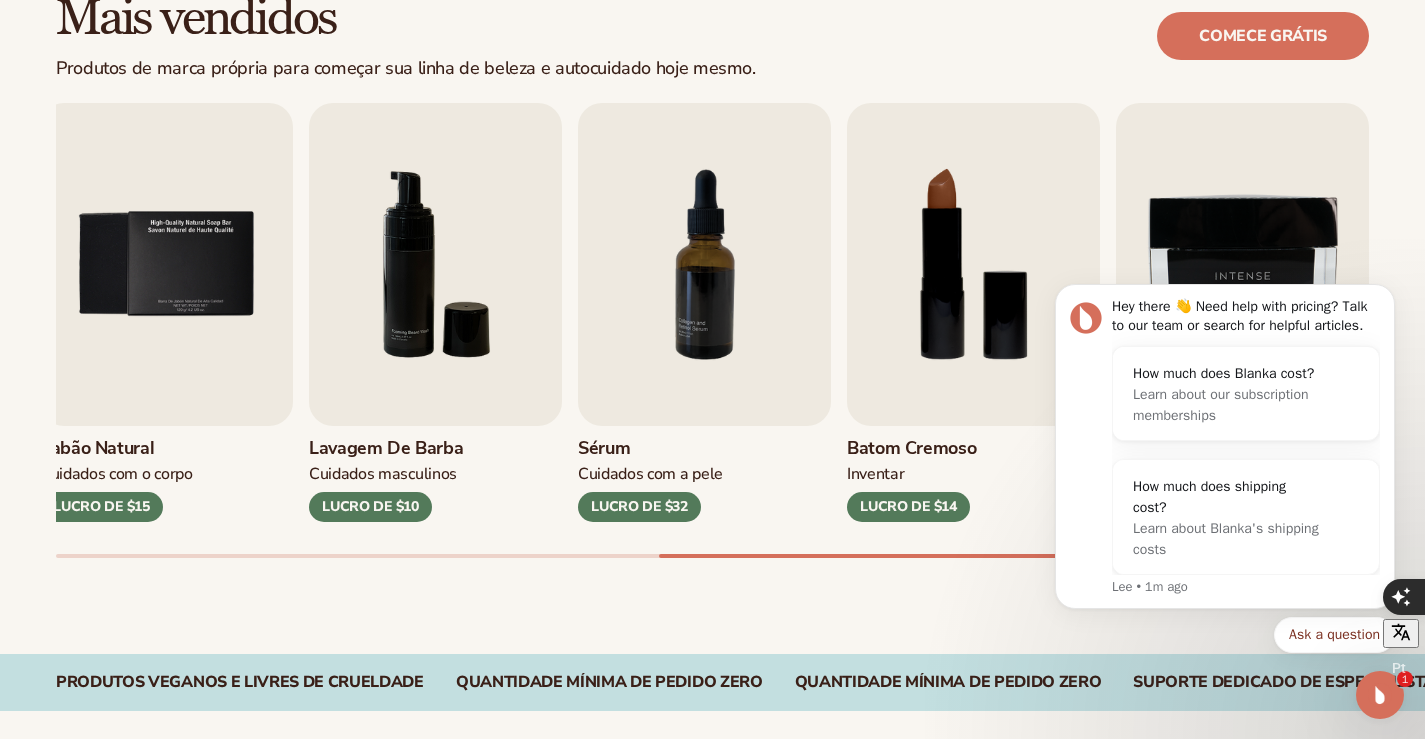 click on "Quantidade mínima de pedido zero" at bounding box center [609, 682] 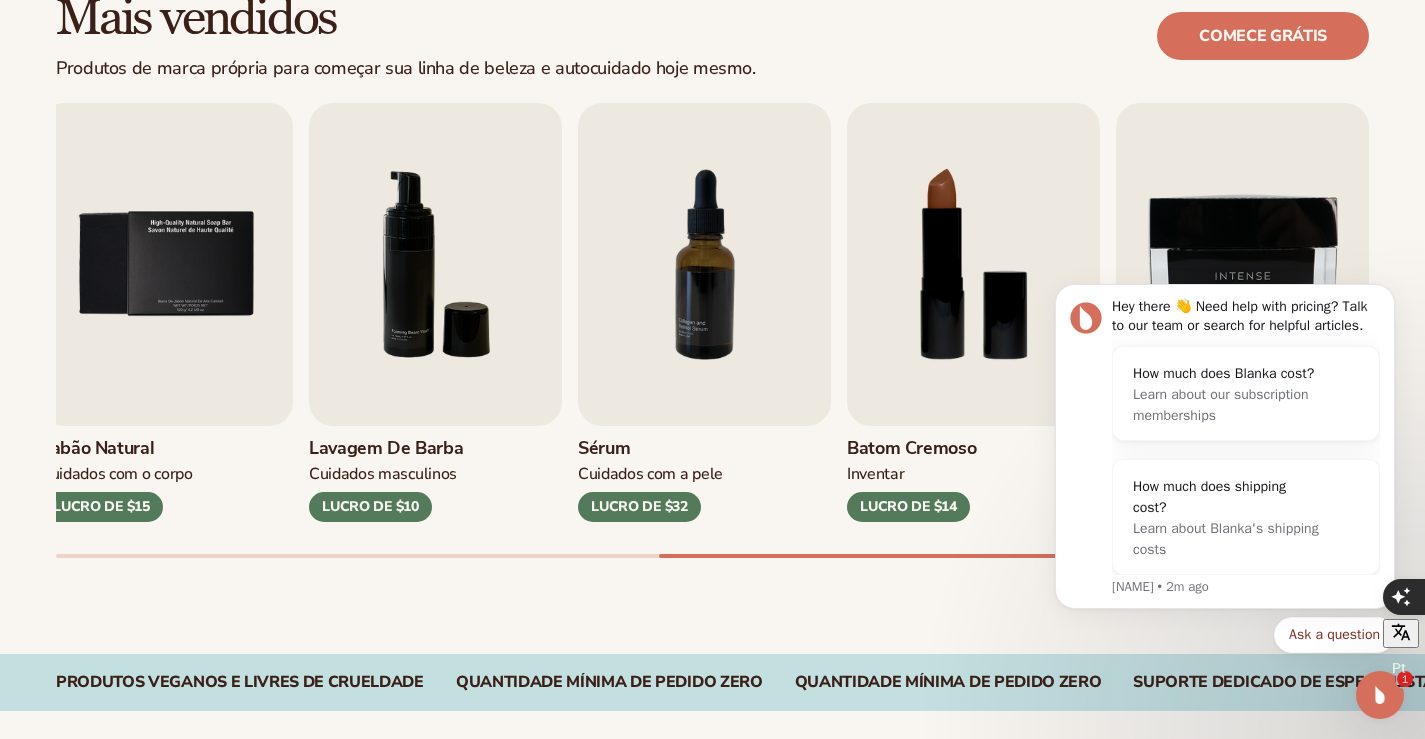 click on "Quantidade mínima de pedido zero" at bounding box center (609, 682) 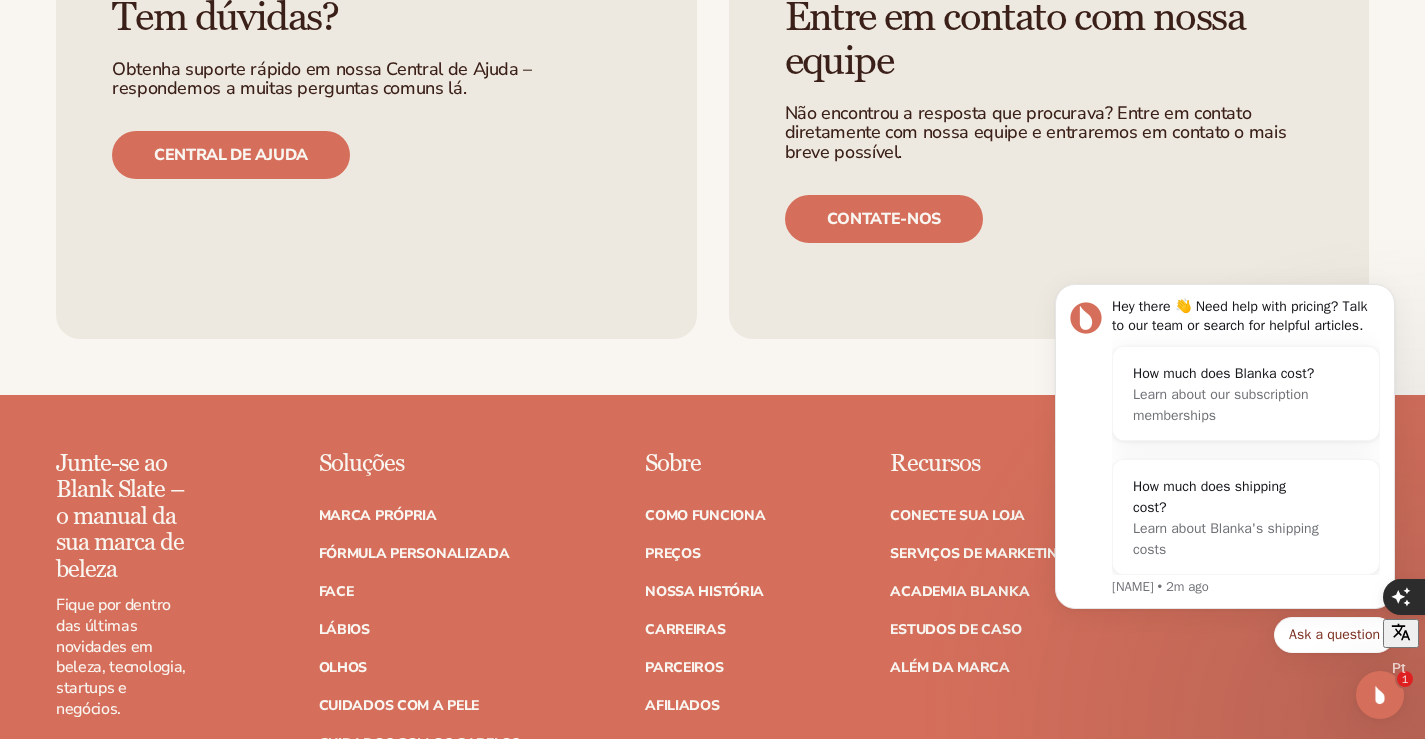 scroll, scrollTop: 4000, scrollLeft: 0, axis: vertical 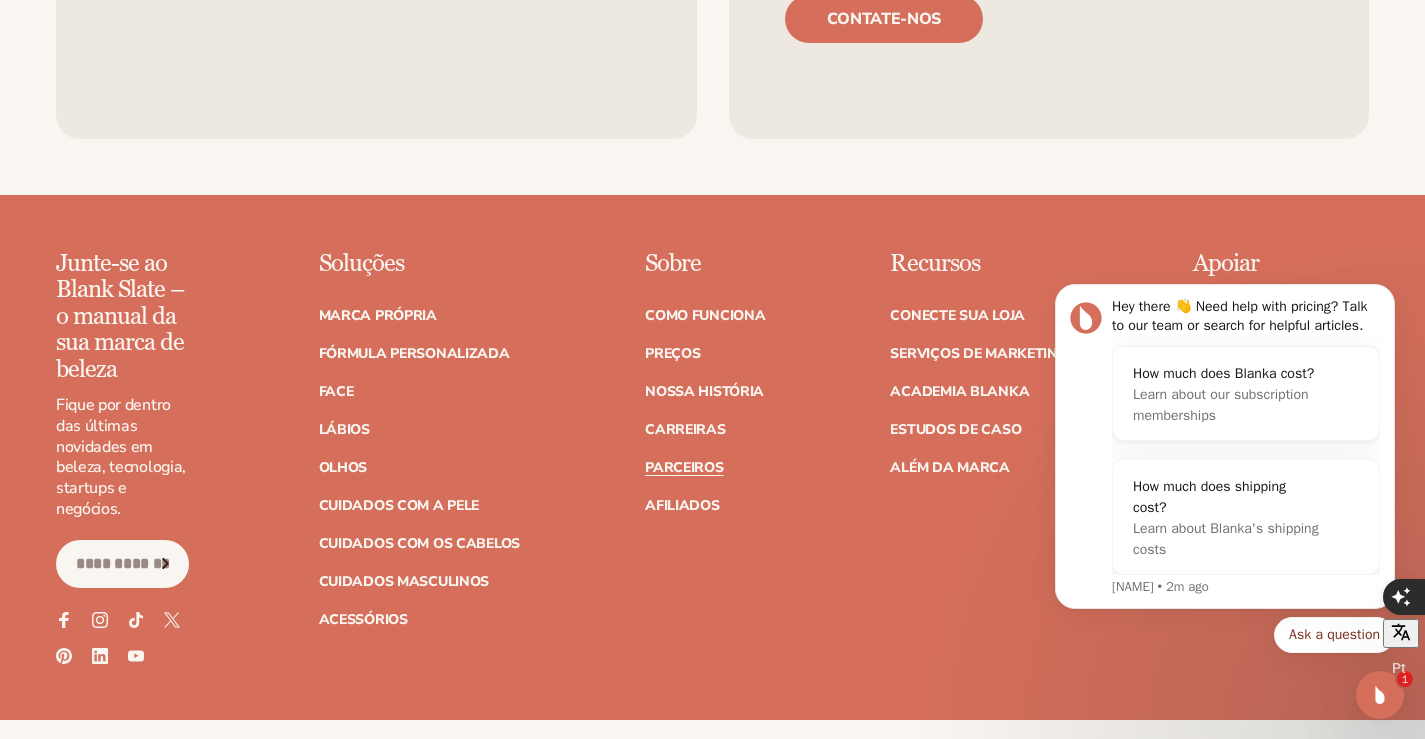 click on "Parceiros" at bounding box center [684, 467] 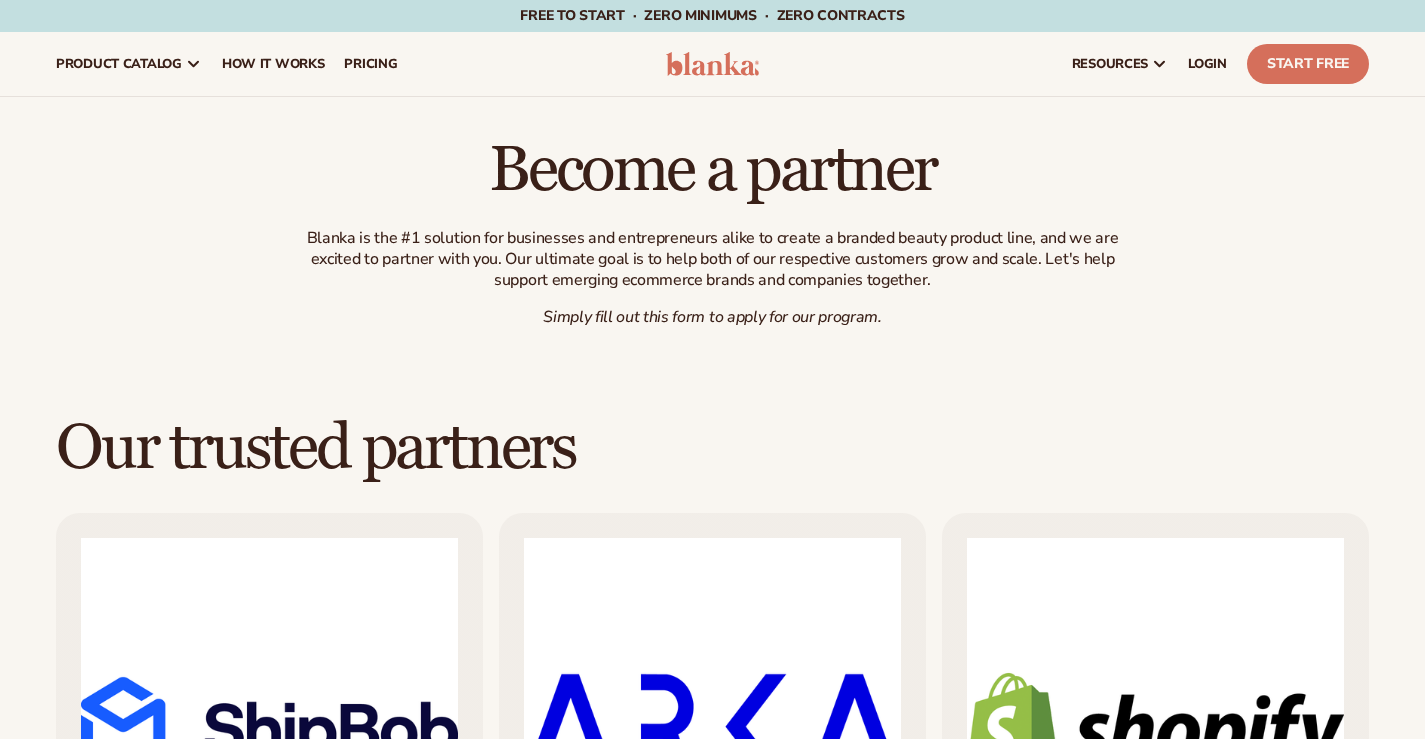 scroll, scrollTop: 300, scrollLeft: 0, axis: vertical 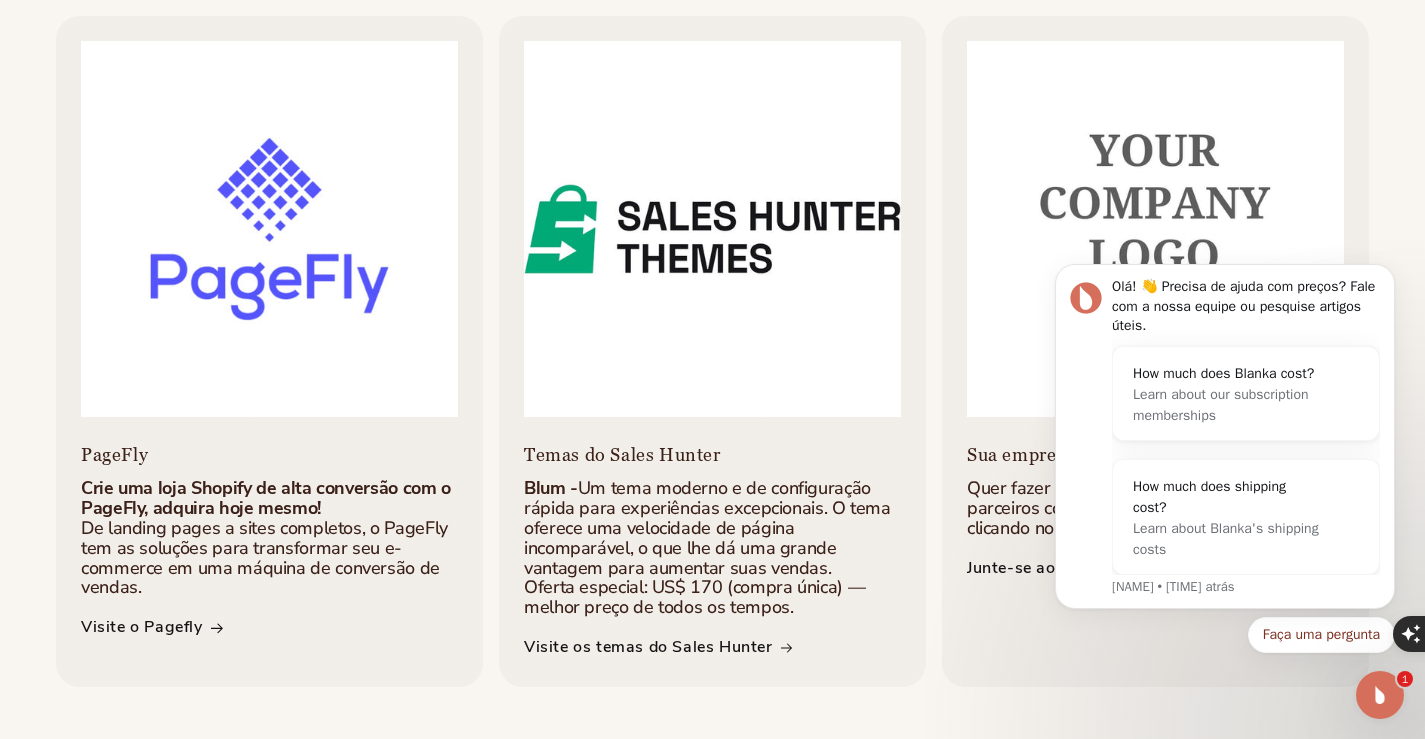 click 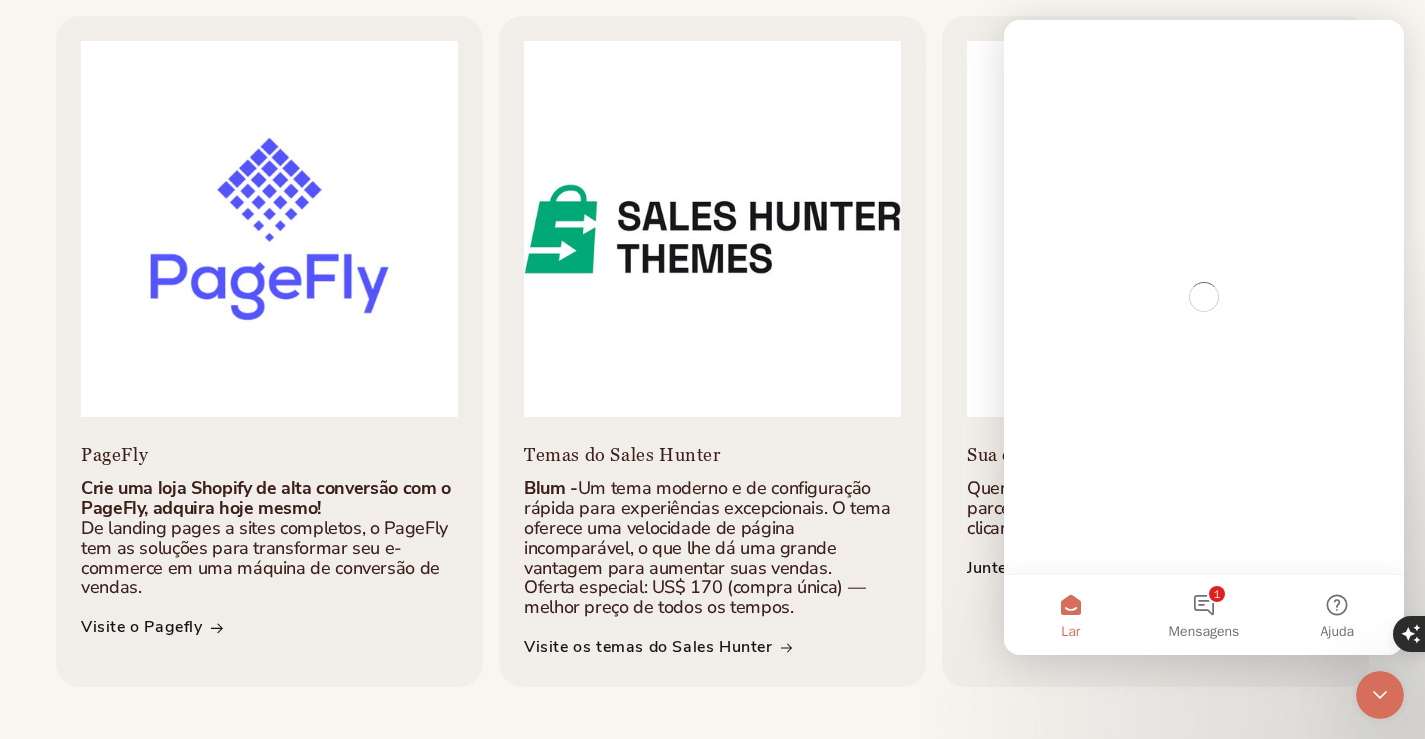scroll, scrollTop: 0, scrollLeft: 0, axis: both 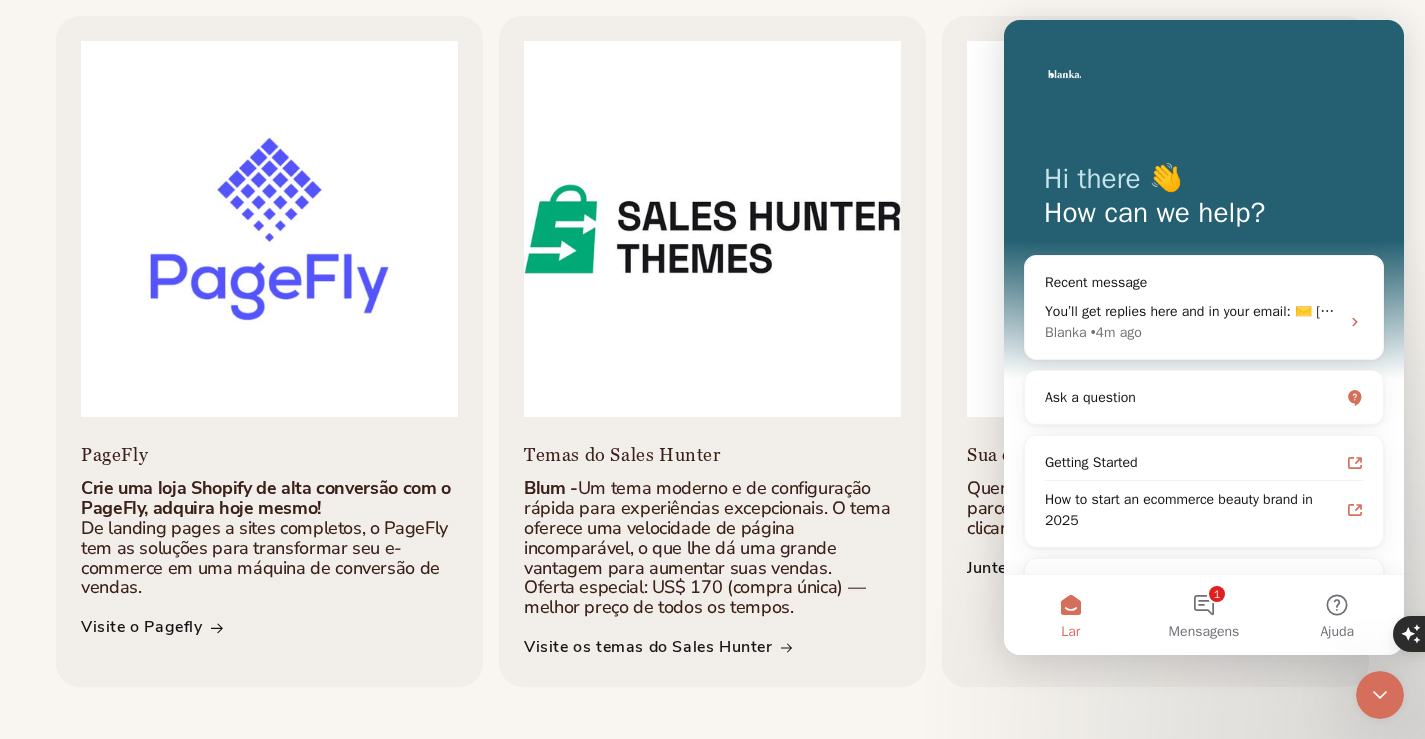 click 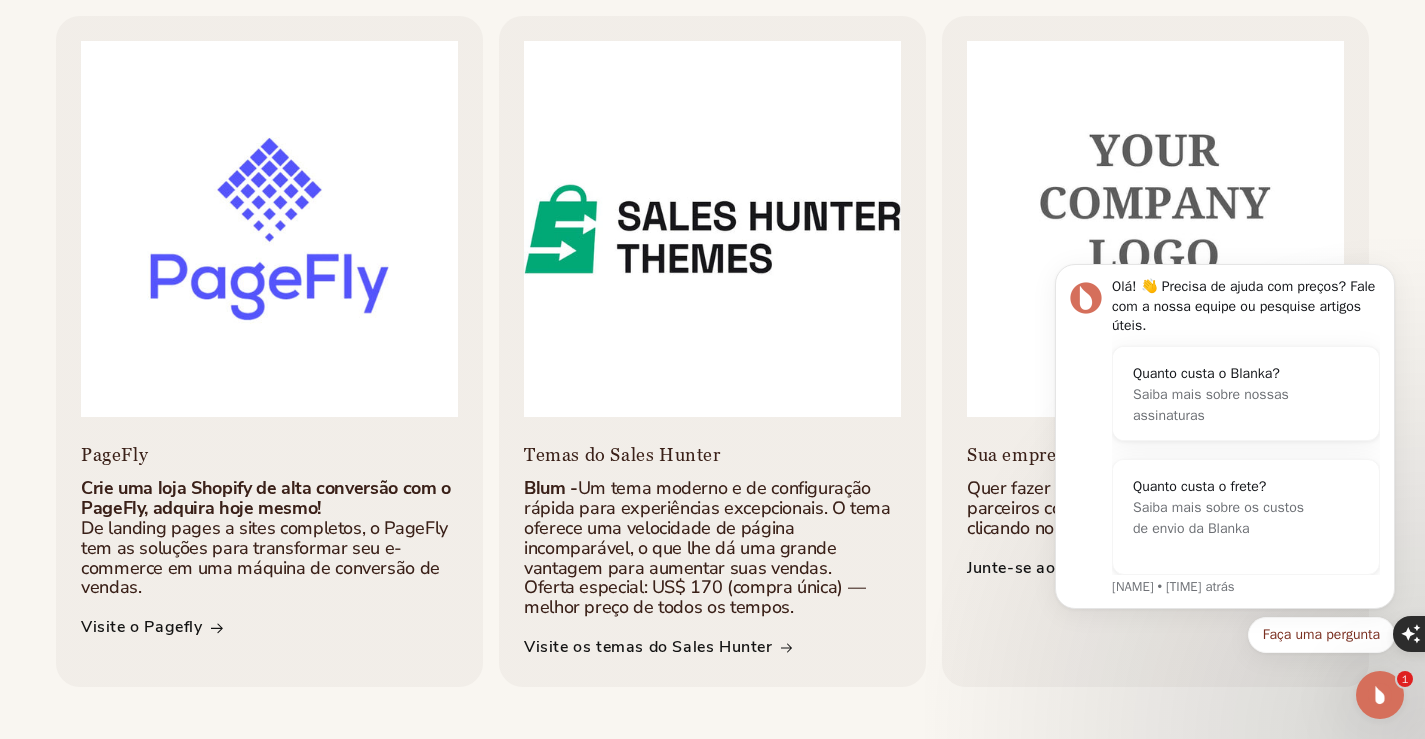 scroll, scrollTop: 0, scrollLeft: 0, axis: both 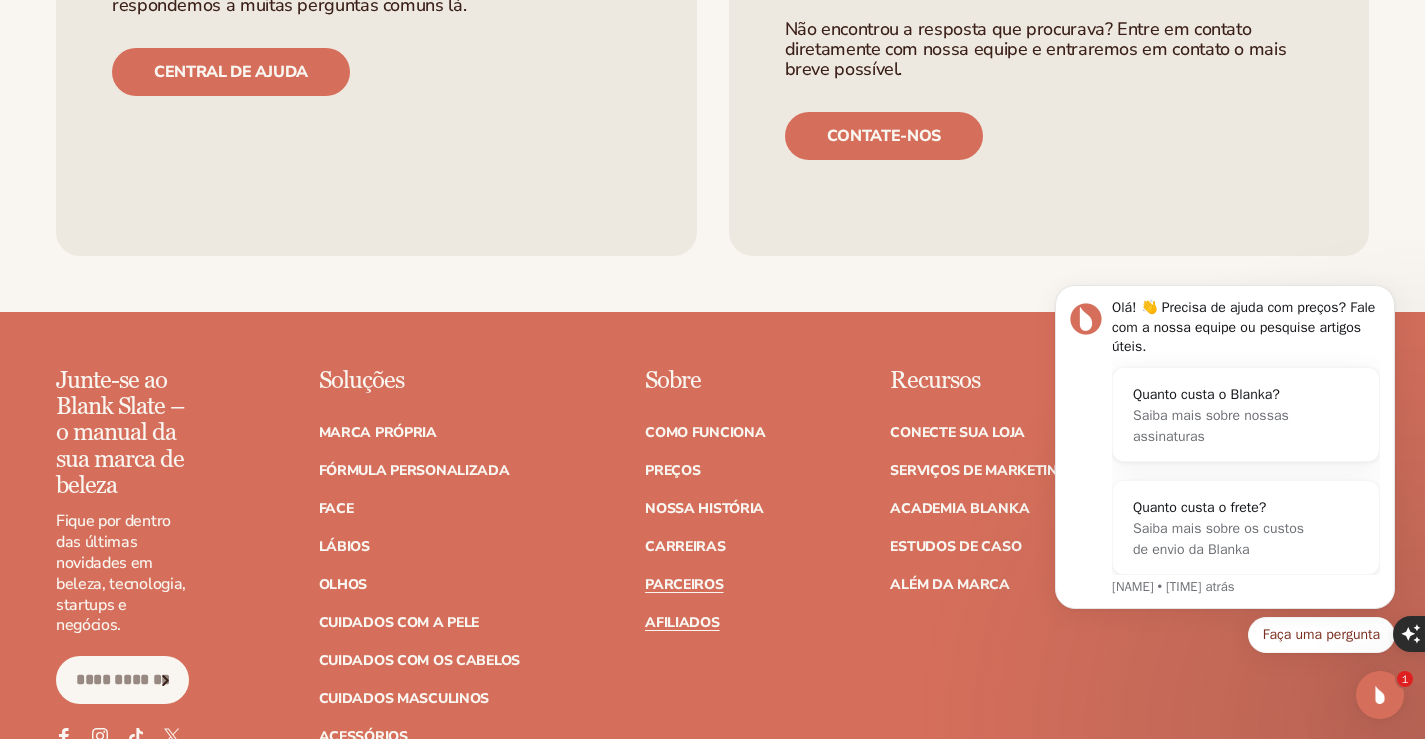 click on "Afiliados" at bounding box center [682, 622] 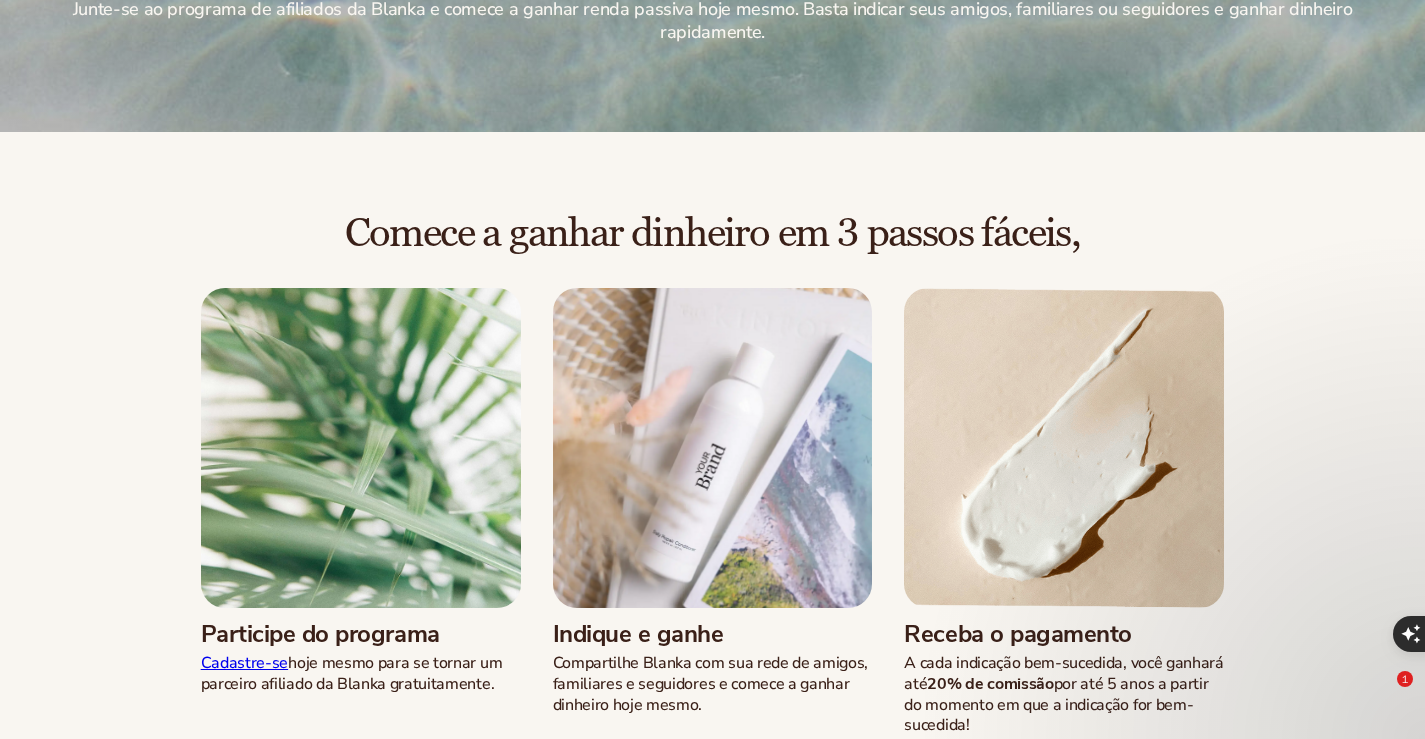 scroll, scrollTop: 400, scrollLeft: 0, axis: vertical 